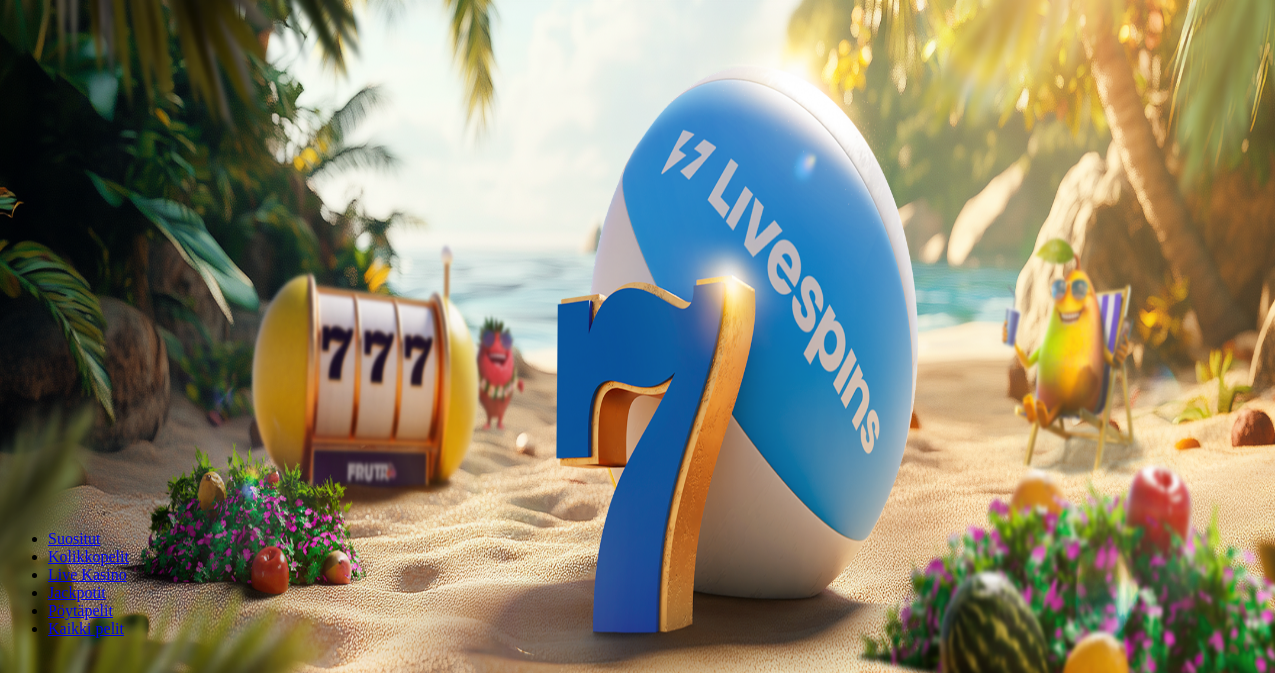 scroll, scrollTop: 0, scrollLeft: 0, axis: both 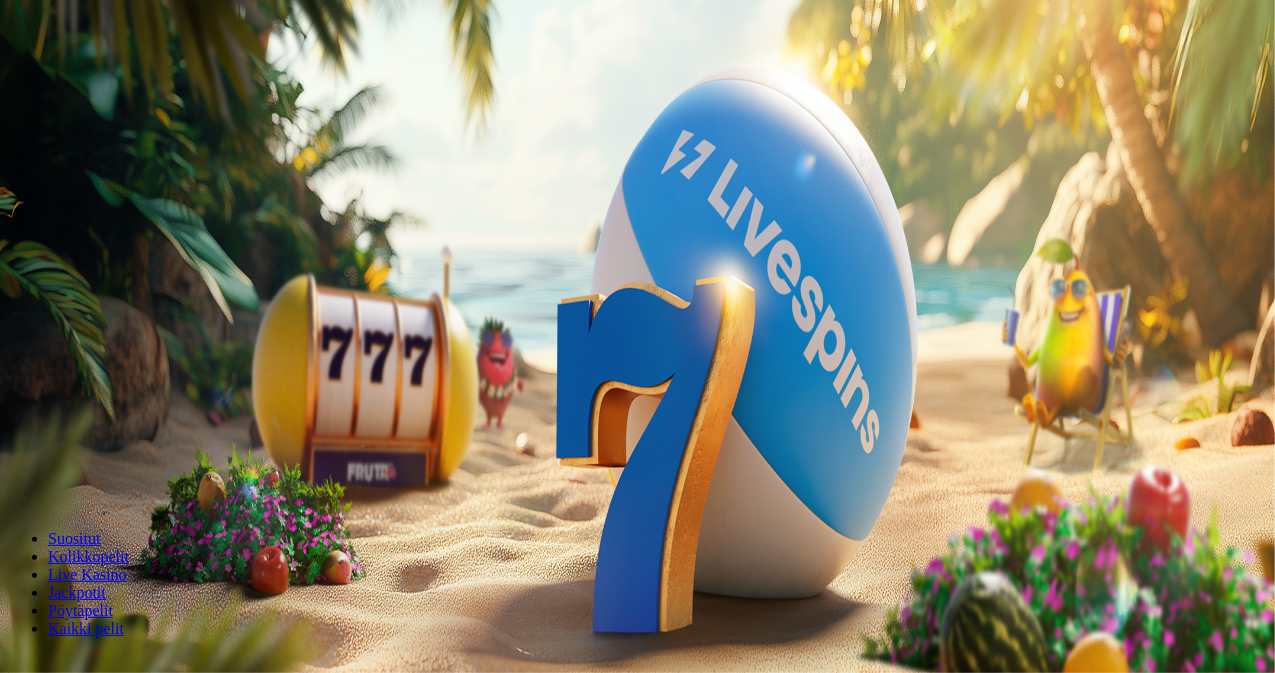 click on "Ymmärrän" at bounding box center [151, 5176] 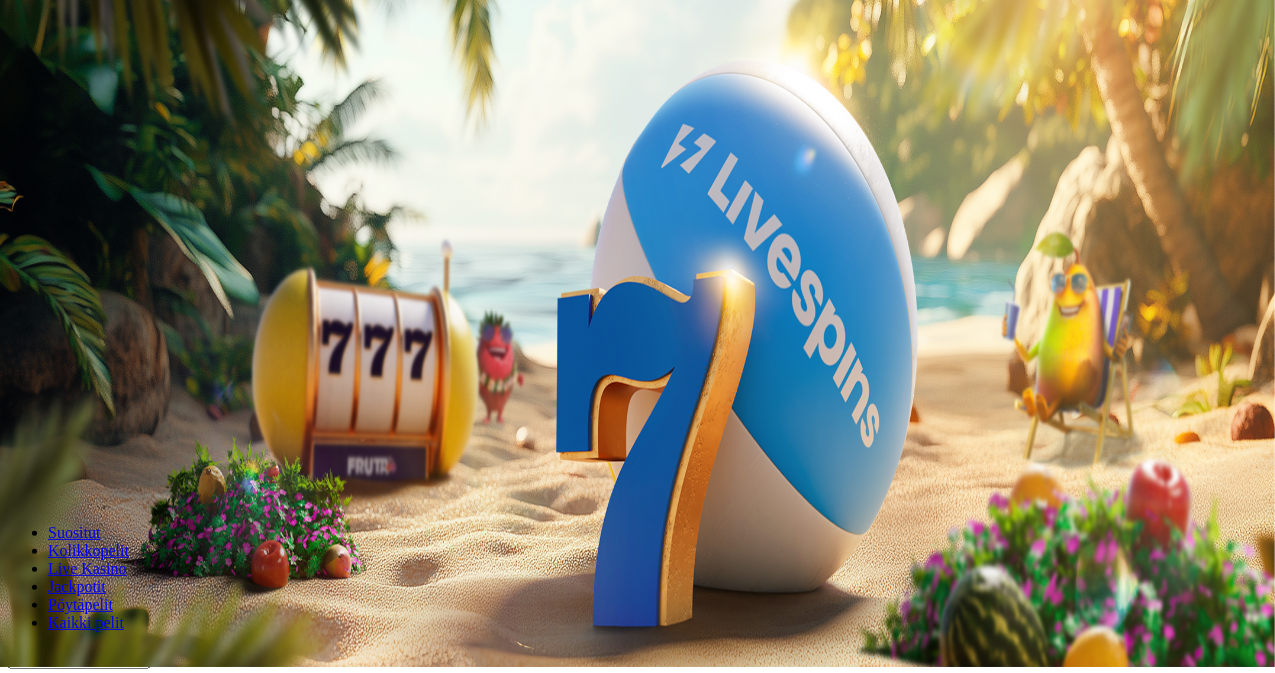 scroll, scrollTop: 0, scrollLeft: 0, axis: both 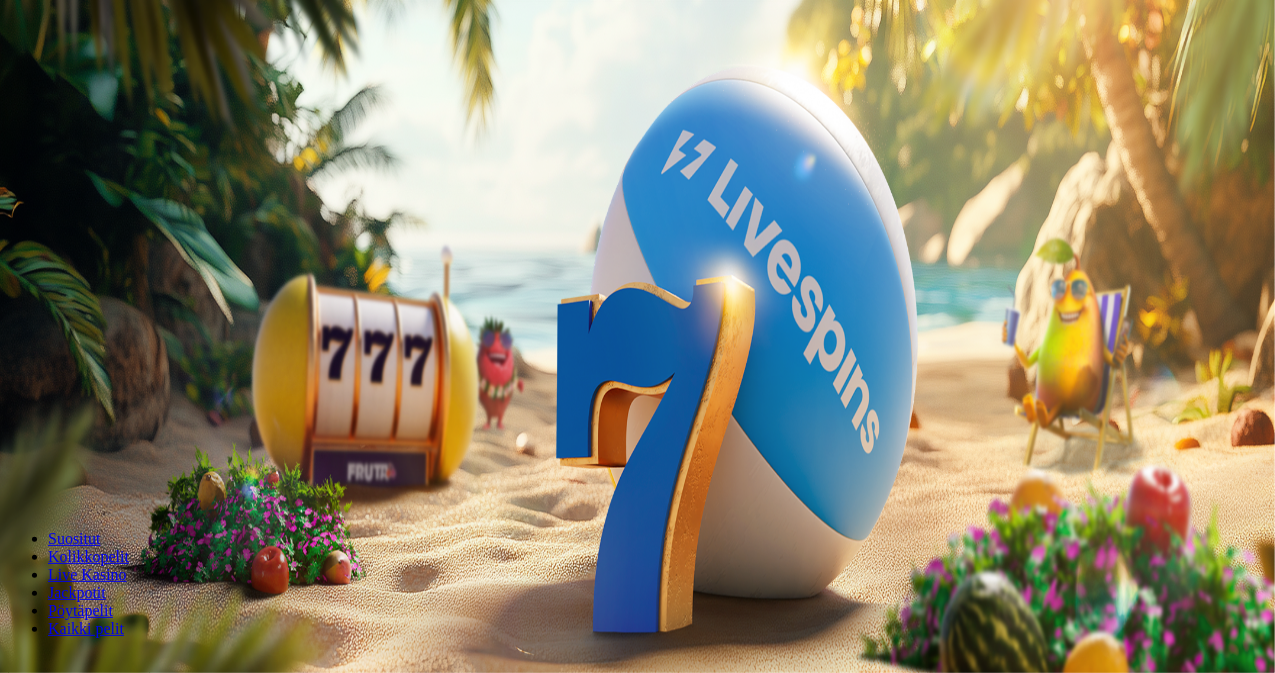 click on "***" at bounding box center [79, 429] 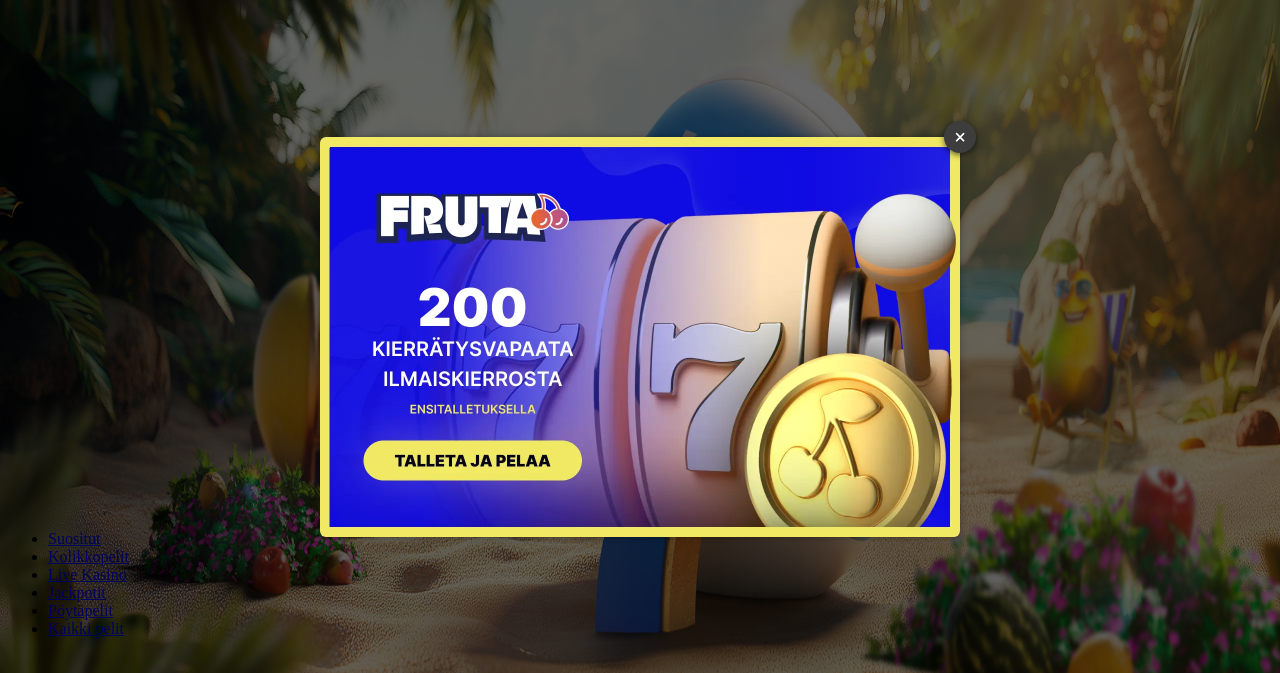 click on "×" at bounding box center (960, 137) 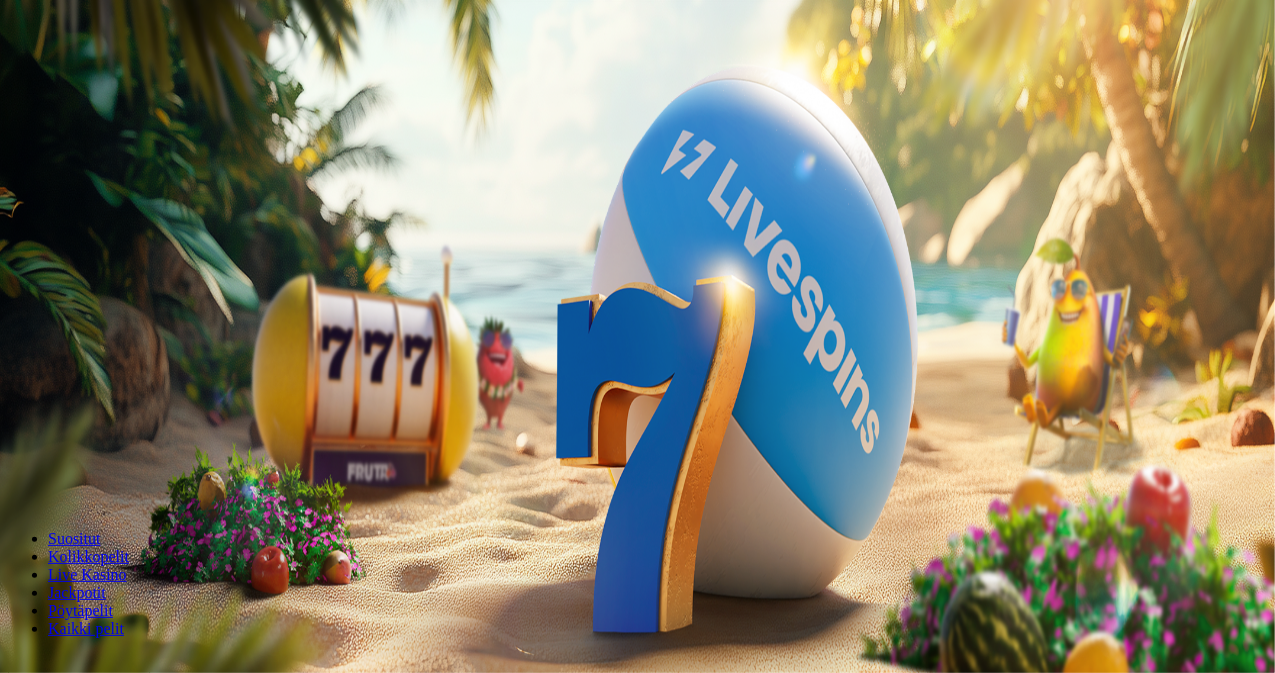 click on "***" at bounding box center [79, 429] 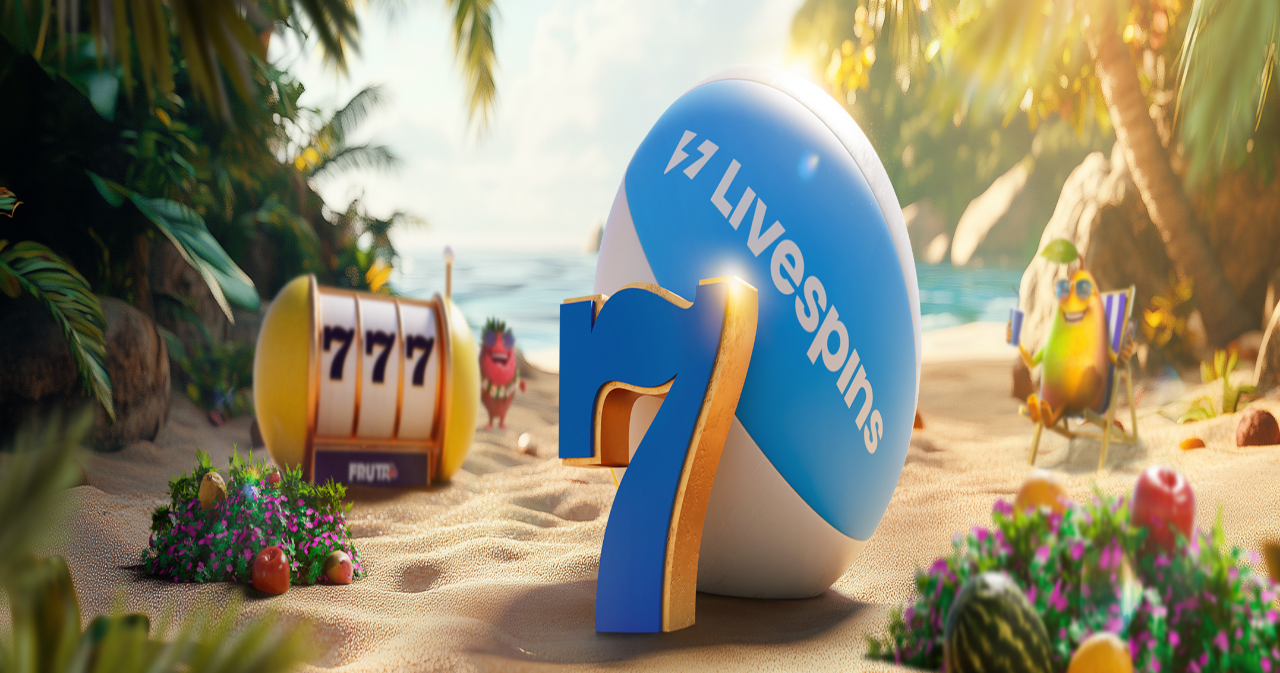 click at bounding box center (640, 448) 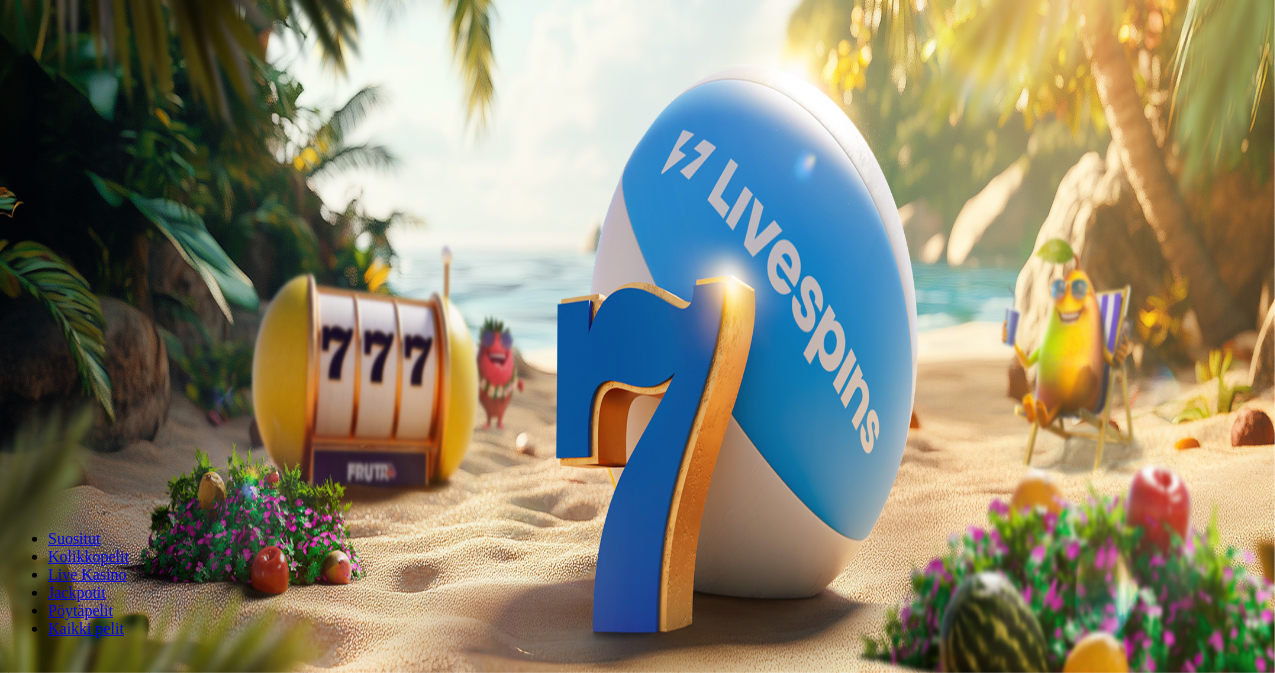 click on "***" at bounding box center (79, 429) 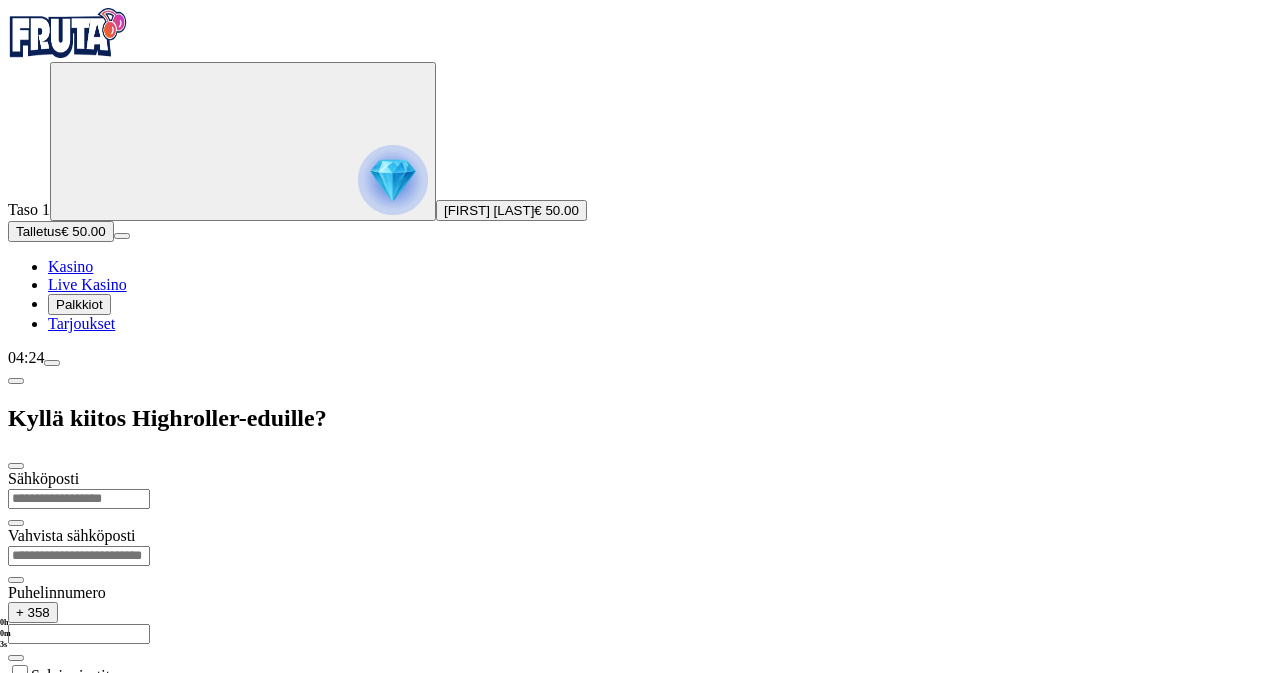 drag, startPoint x: 59, startPoint y: 520, endPoint x: 403, endPoint y: 80, distance: 558.5123 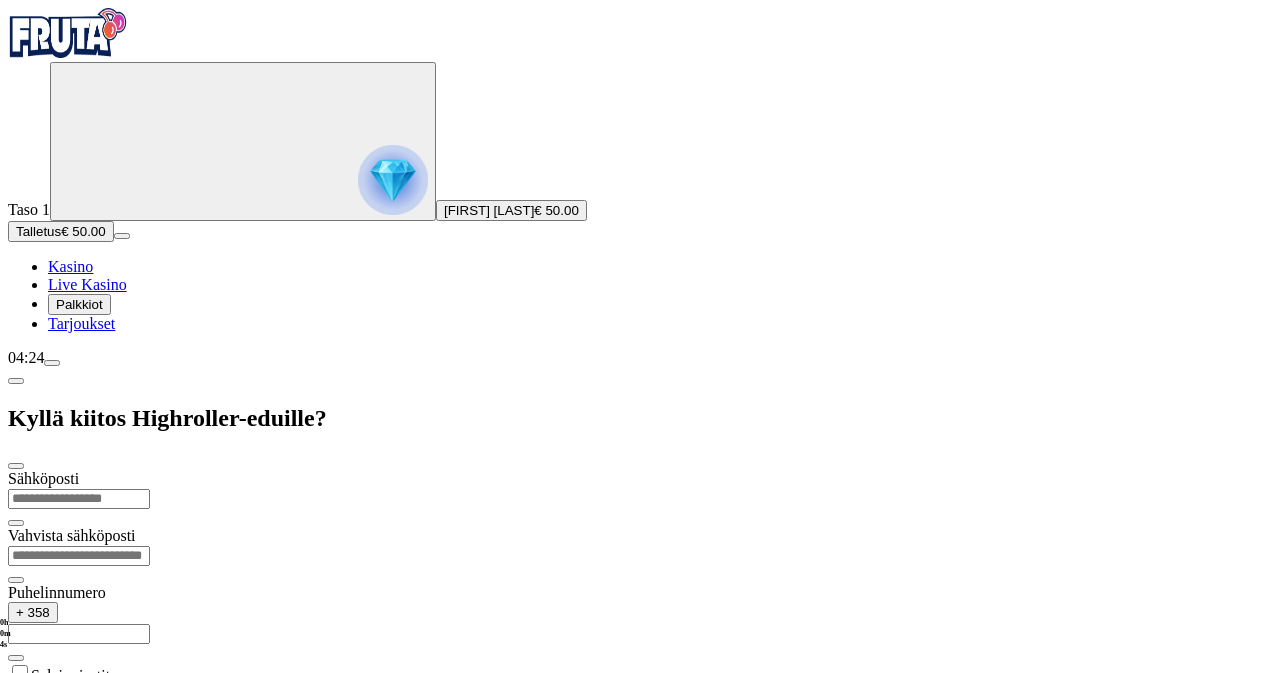click at bounding box center [79, 556] 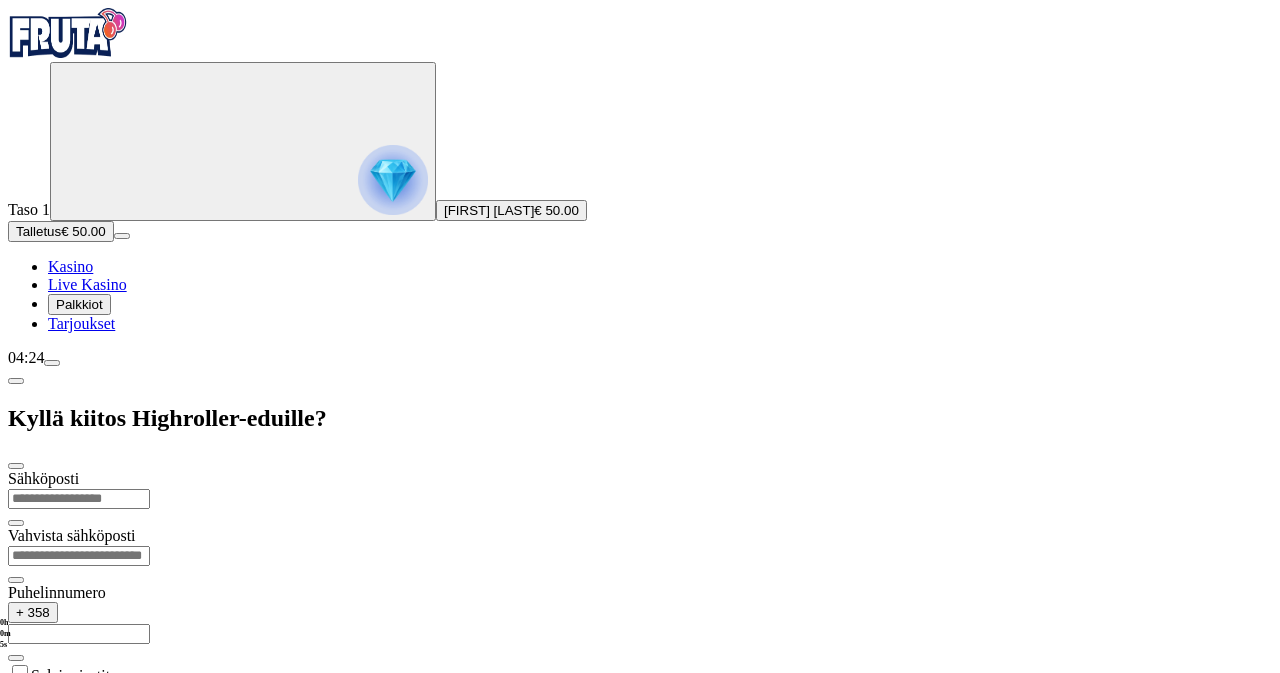 click at bounding box center (79, 499) 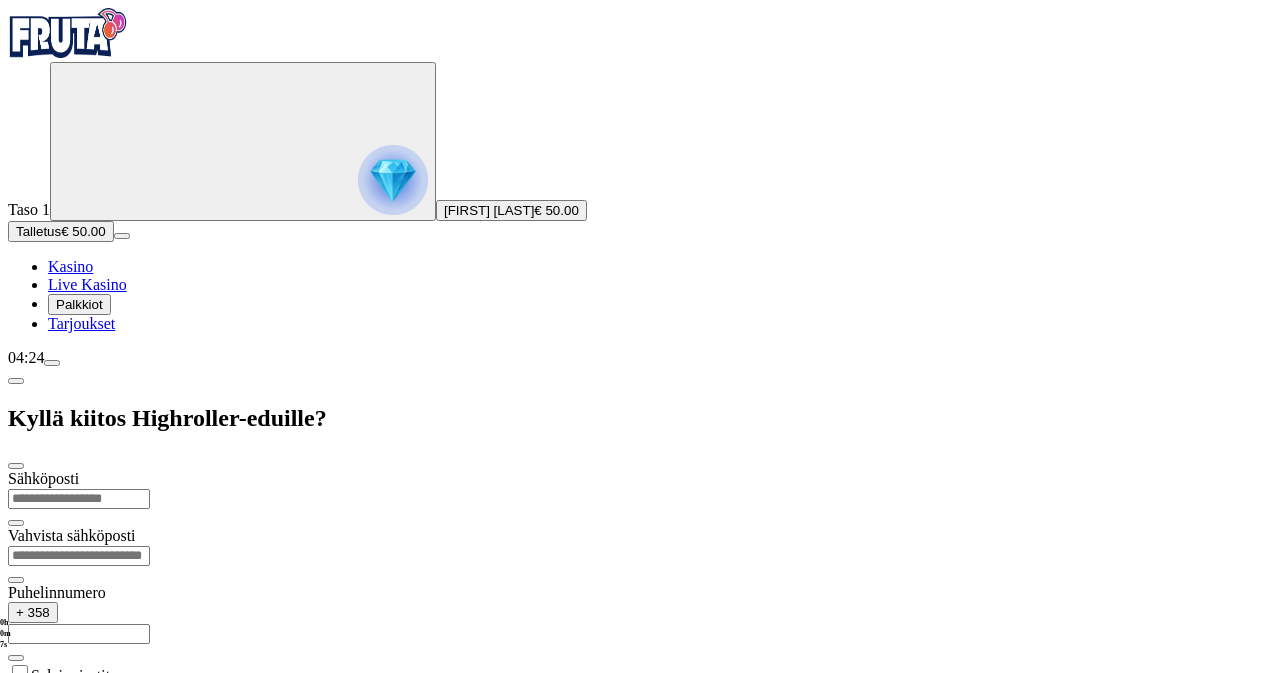 type on "**********" 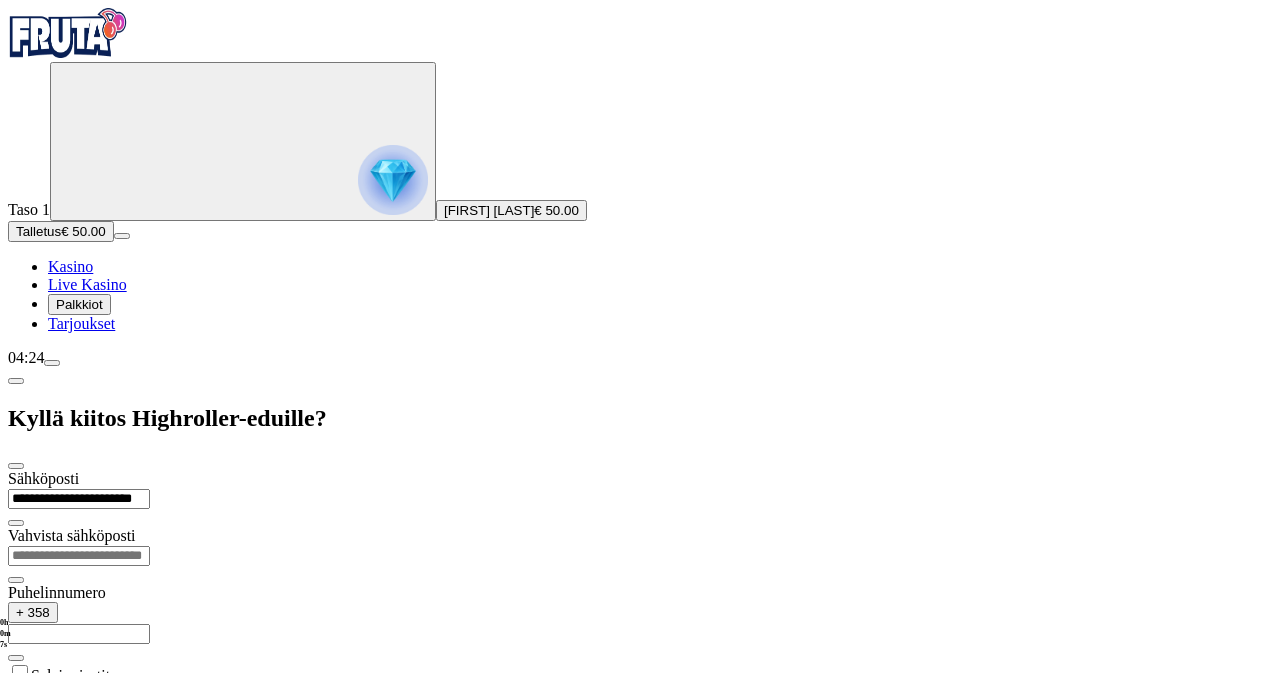click at bounding box center (79, 556) 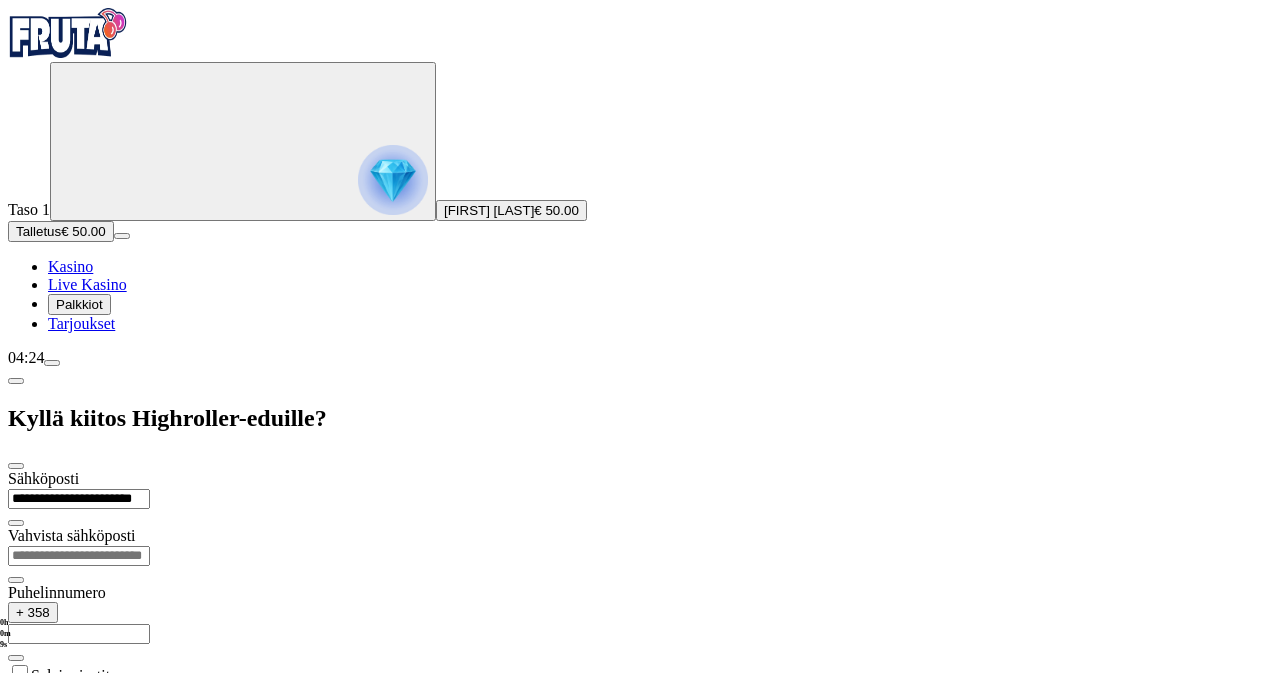 click on "**********" at bounding box center (79, 499) 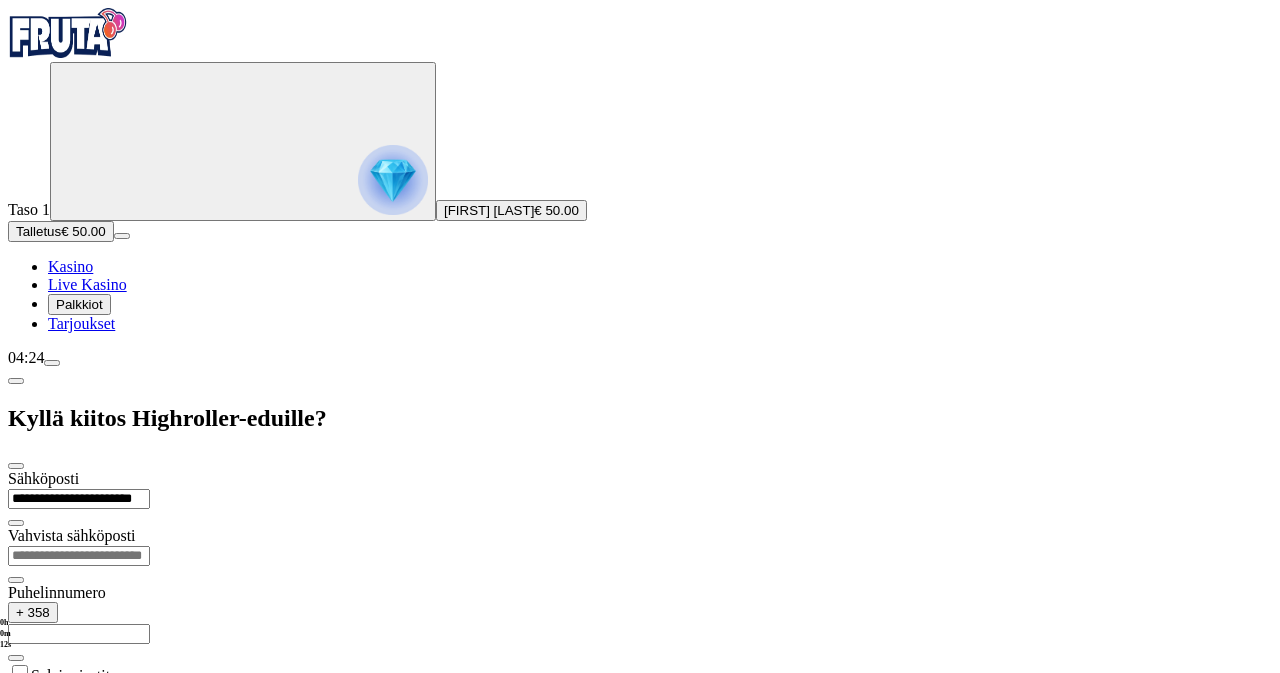 drag, startPoint x: 430, startPoint y: 134, endPoint x: 226, endPoint y: 99, distance: 206.98068 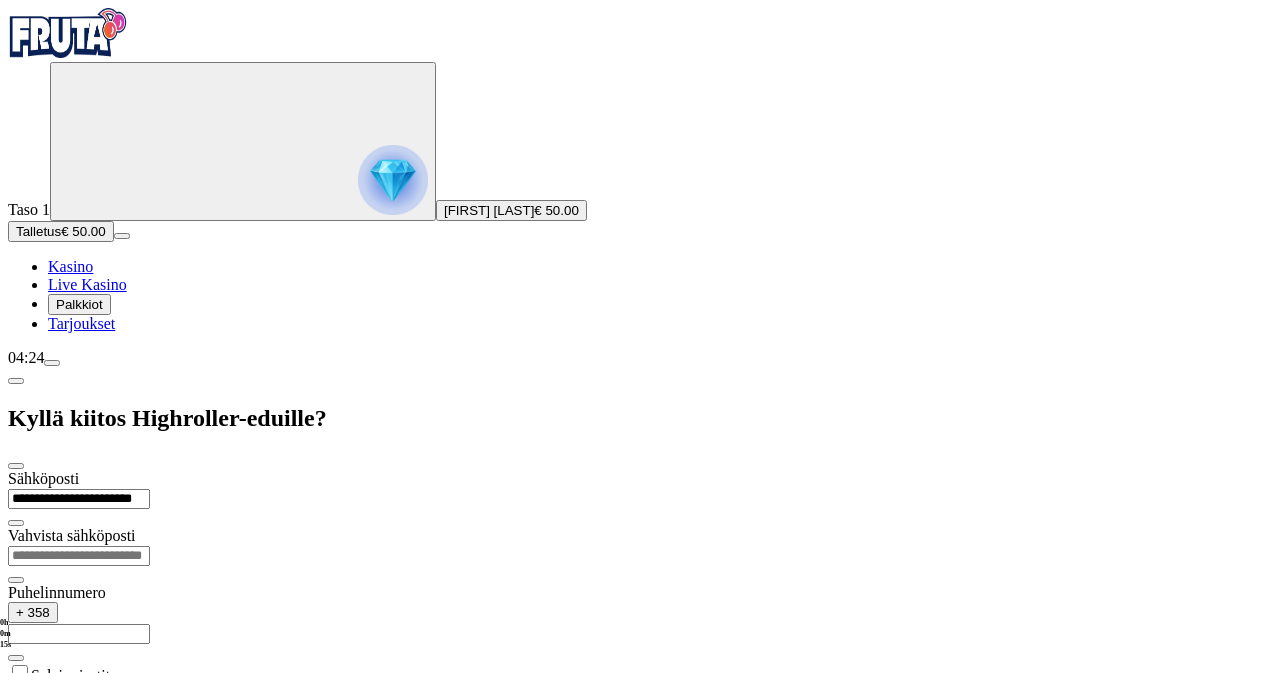 click at bounding box center (79, 556) 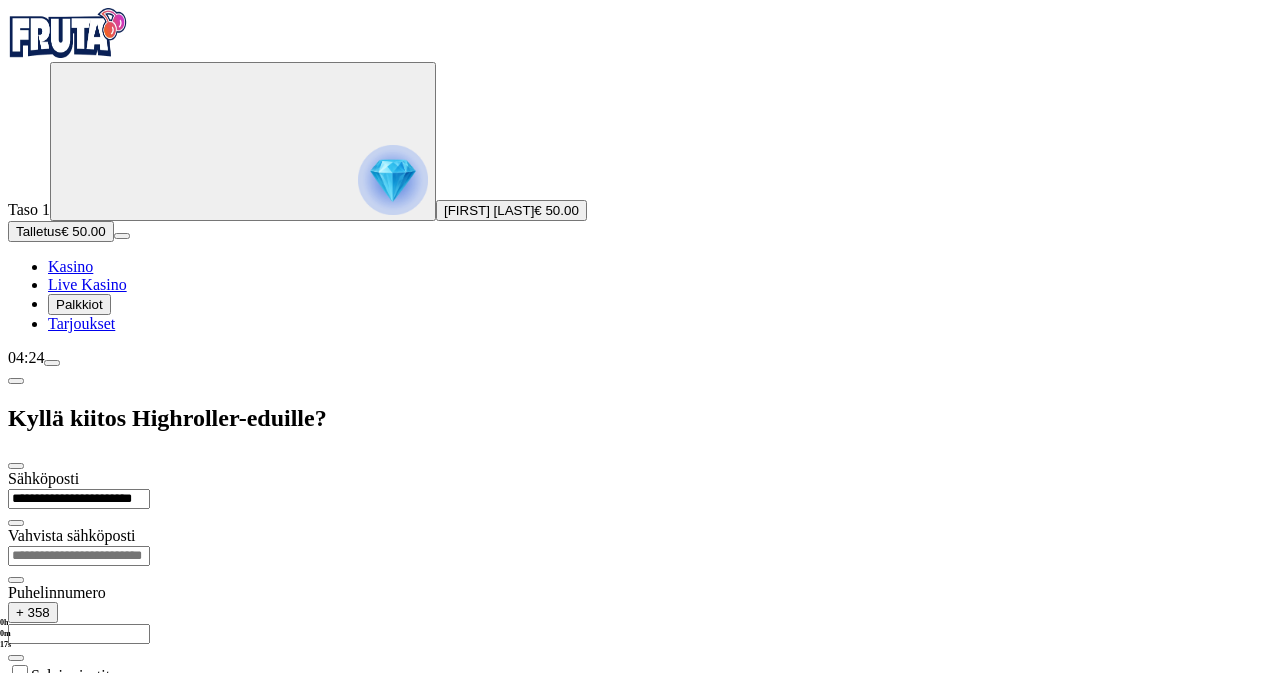 paste on "**********" 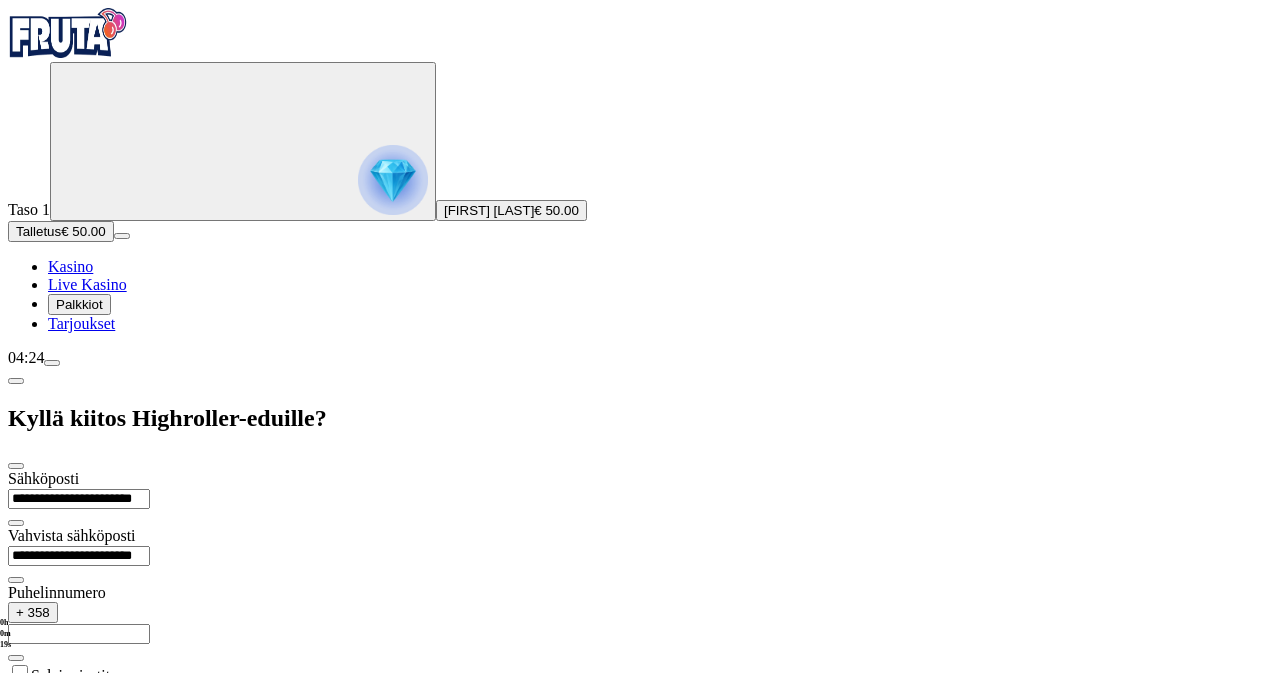 type on "**********" 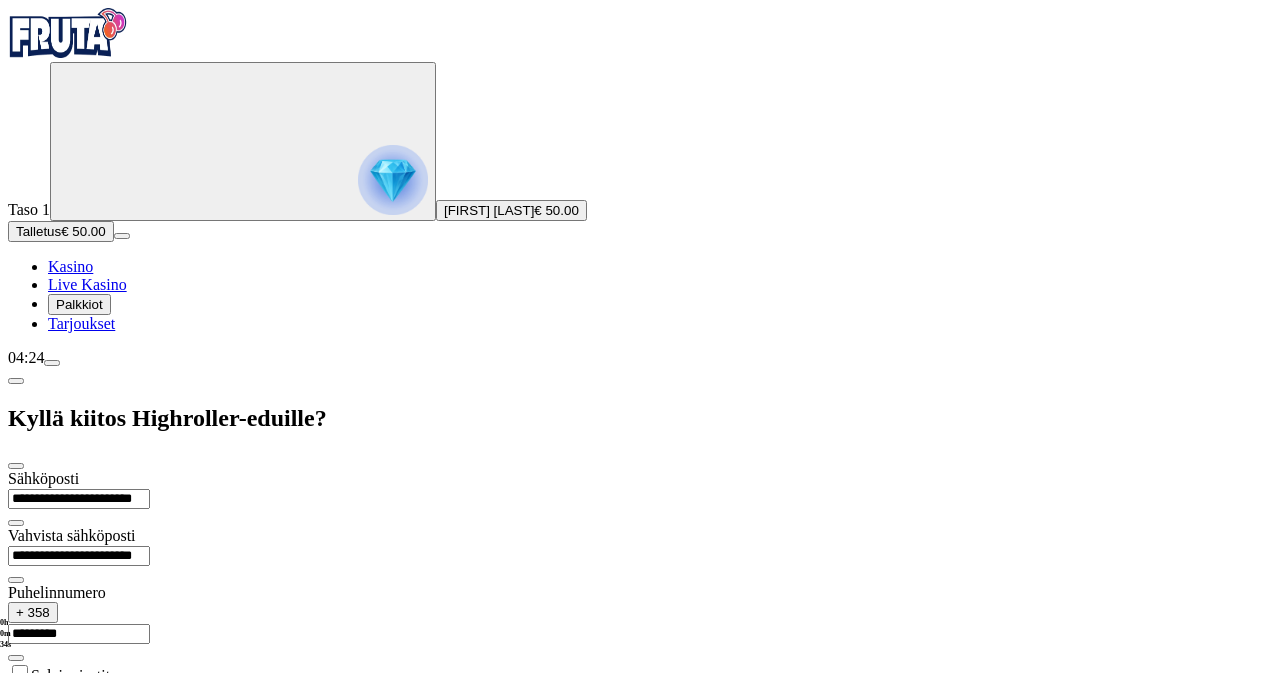 type on "*********" 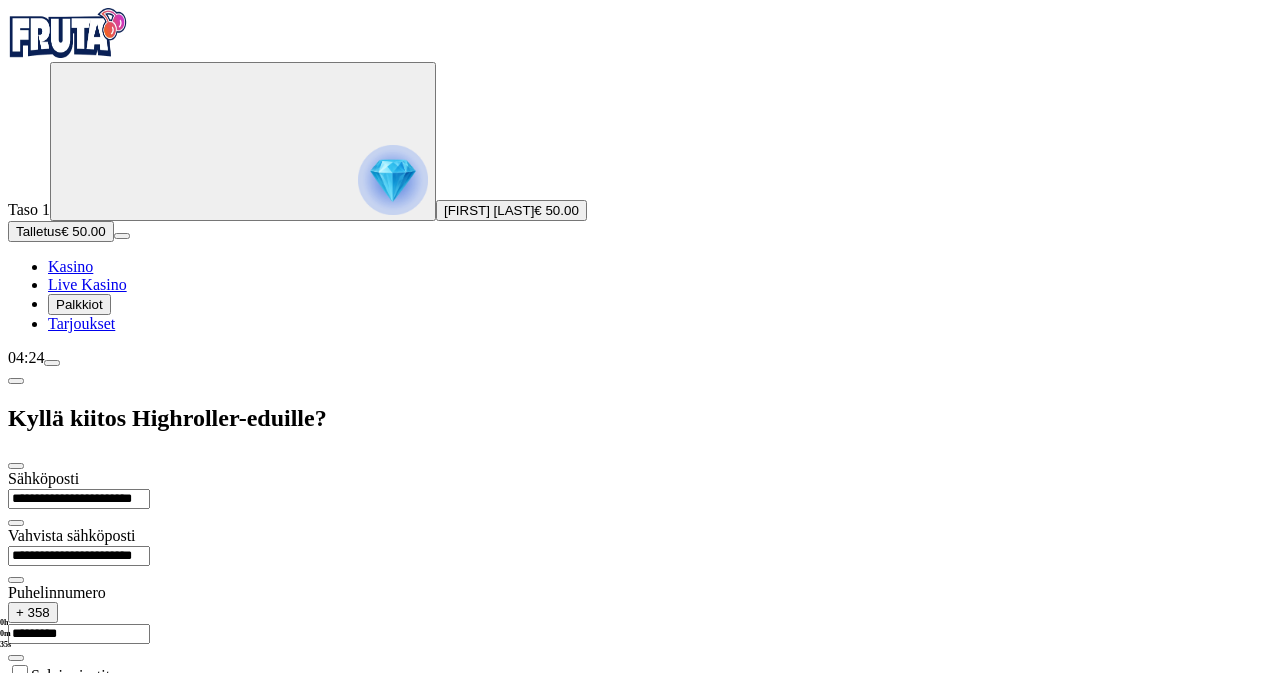 click on "Jatka" at bounding box center (32, 807) 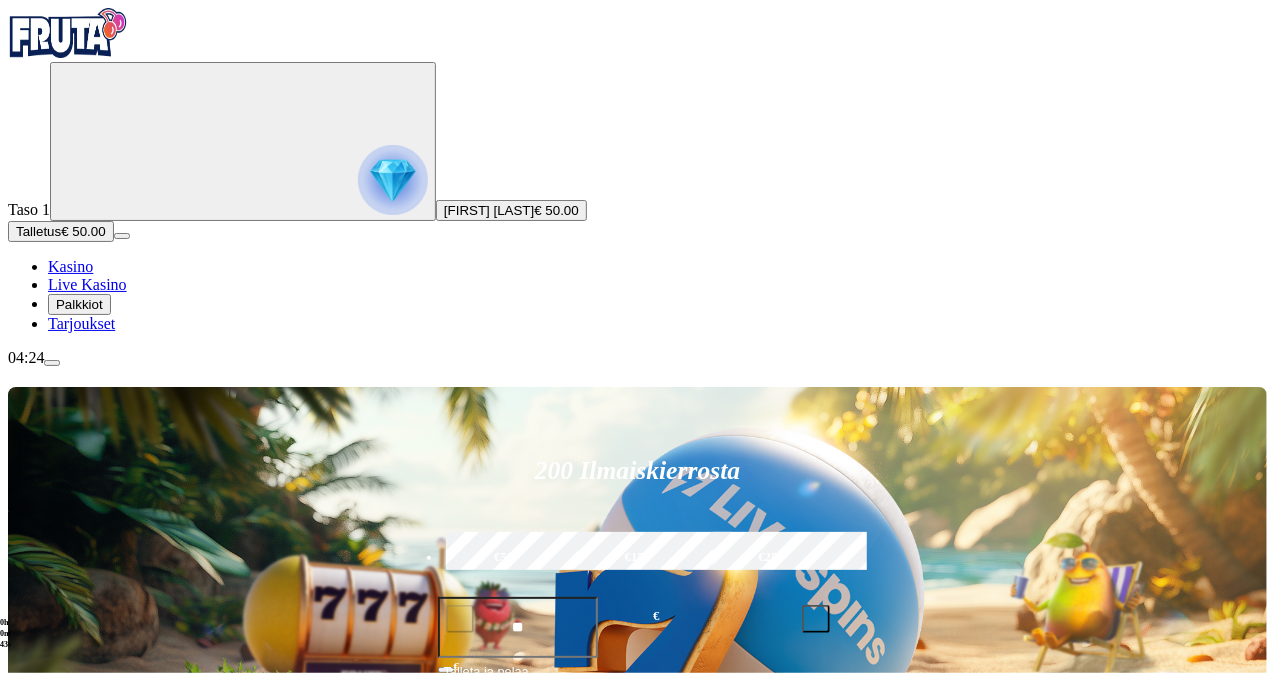 click on "Pelaa nyt" at bounding box center [77, 1211] 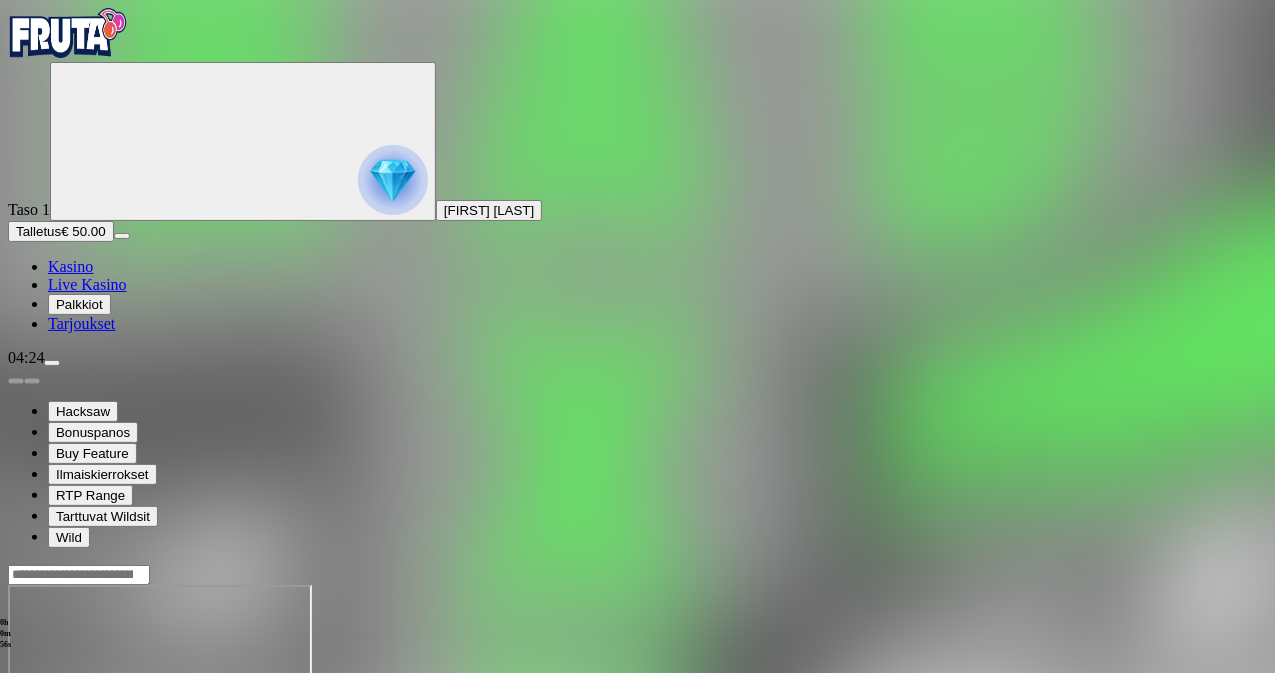 click on "Myöhemmin" at bounding box center [130, 862] 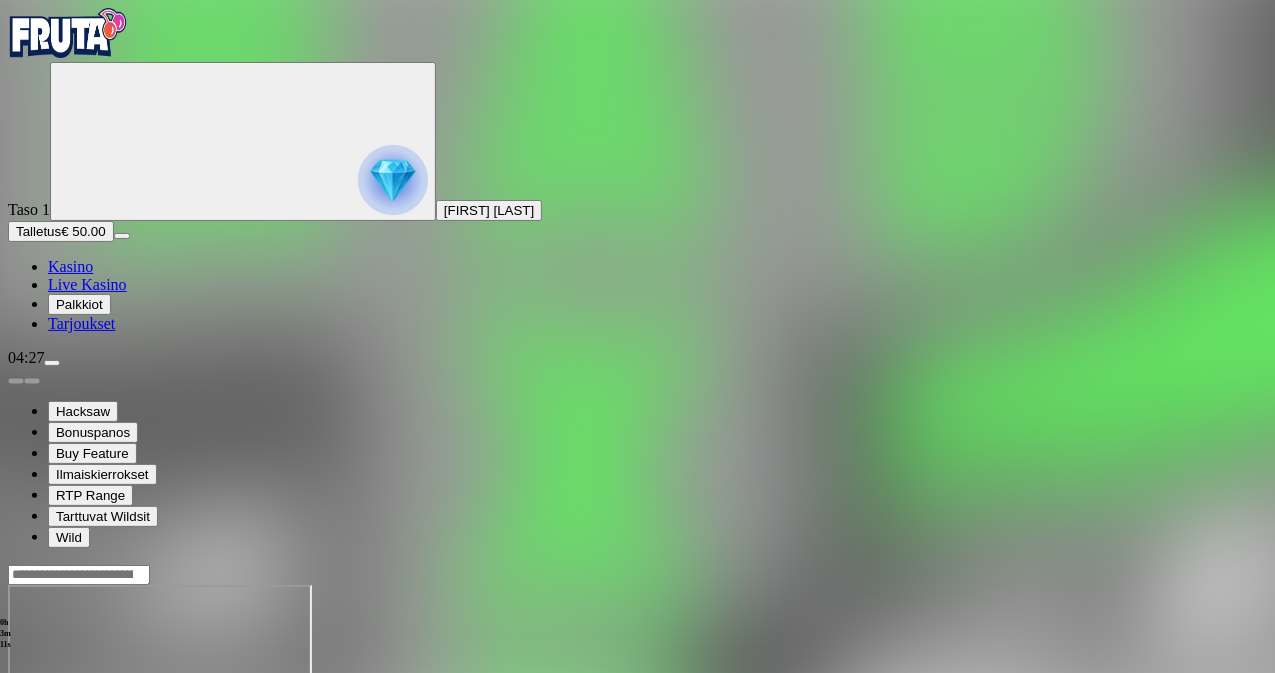 click on "Kasino" at bounding box center [70, 266] 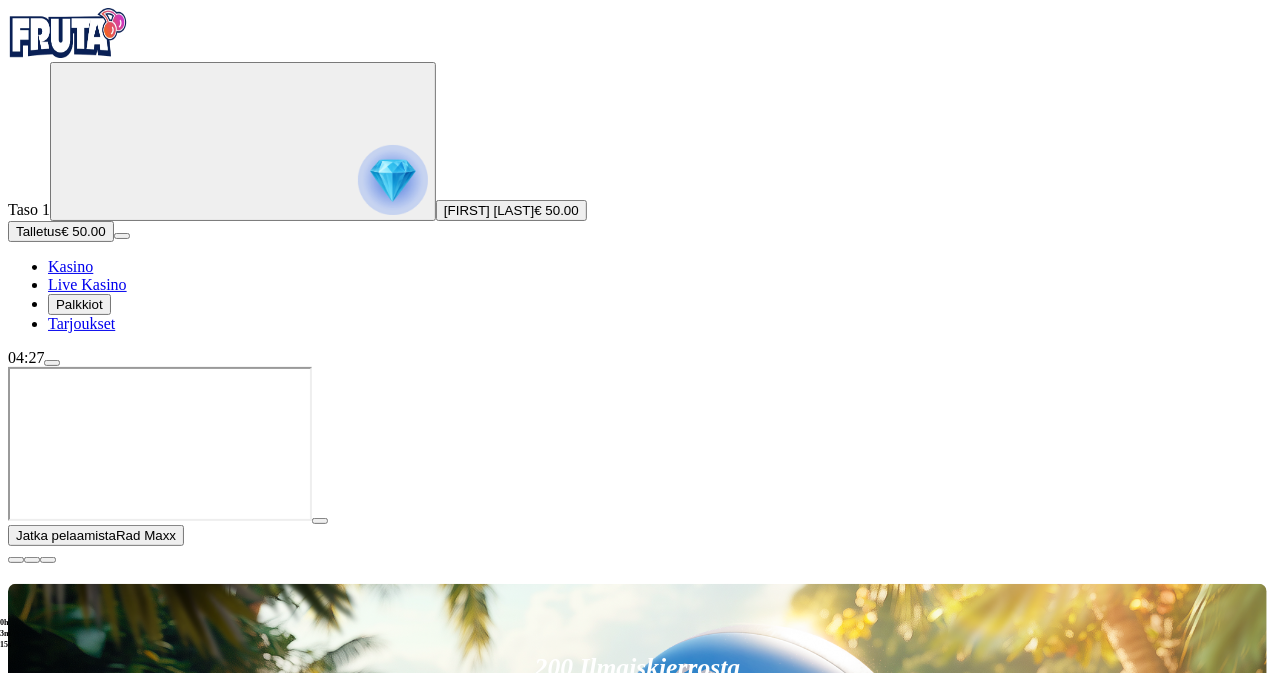 click at bounding box center (16, 560) 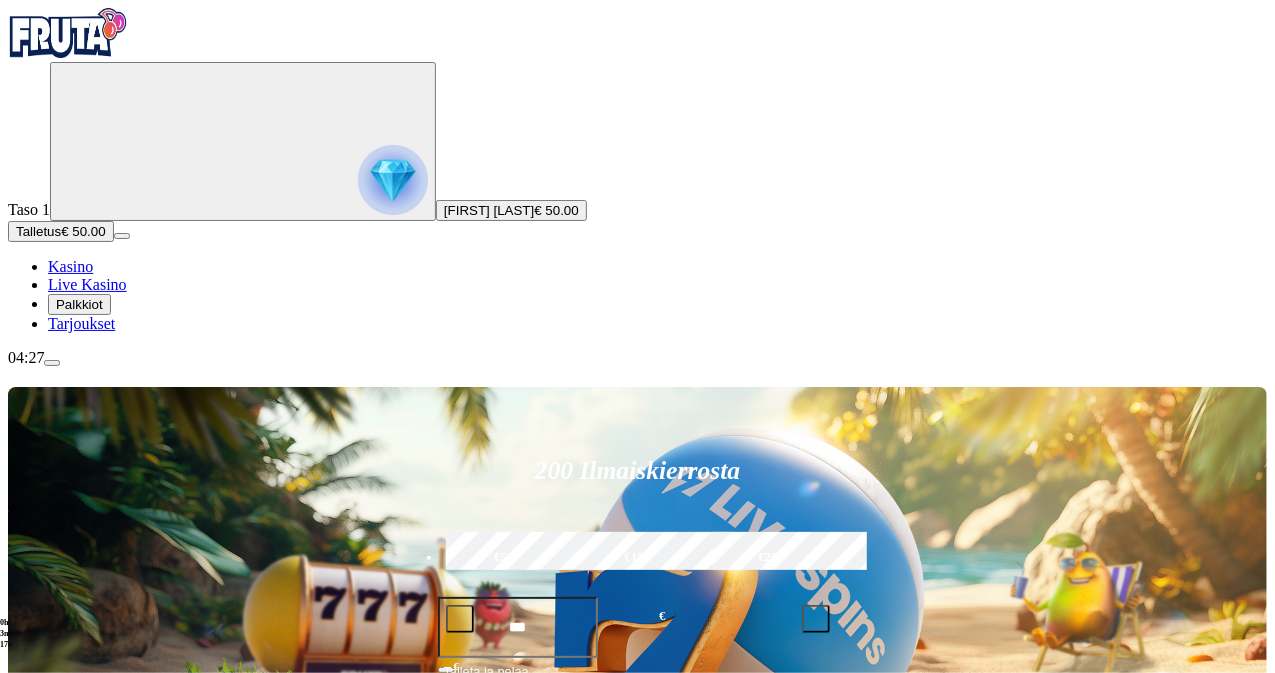 click on "Palkkiot" at bounding box center [79, 304] 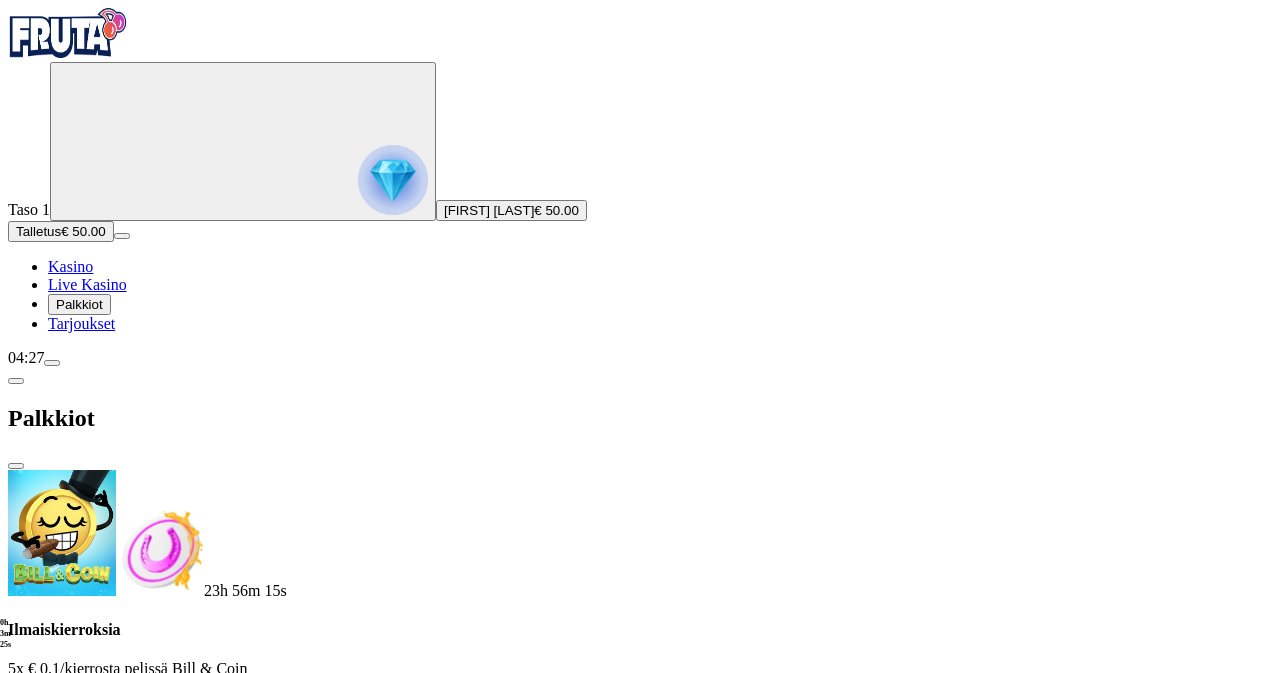 click at bounding box center (88, 955) 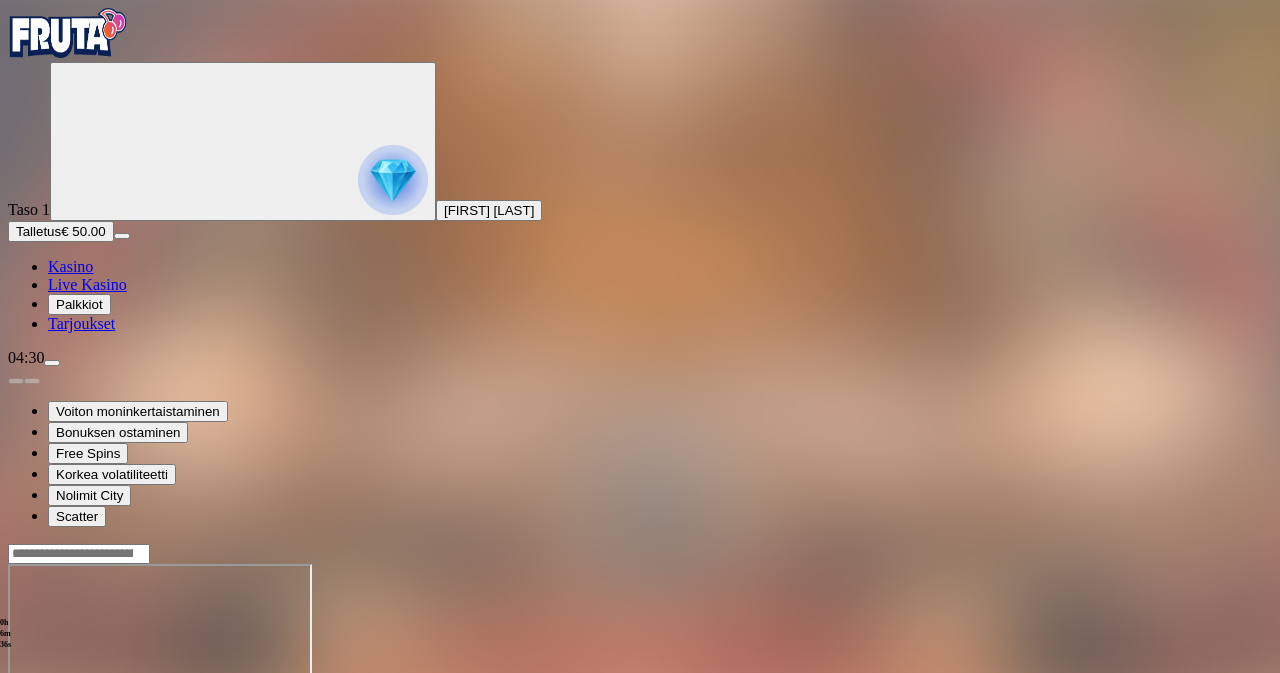 click on "Palkkiot" at bounding box center [79, 304] 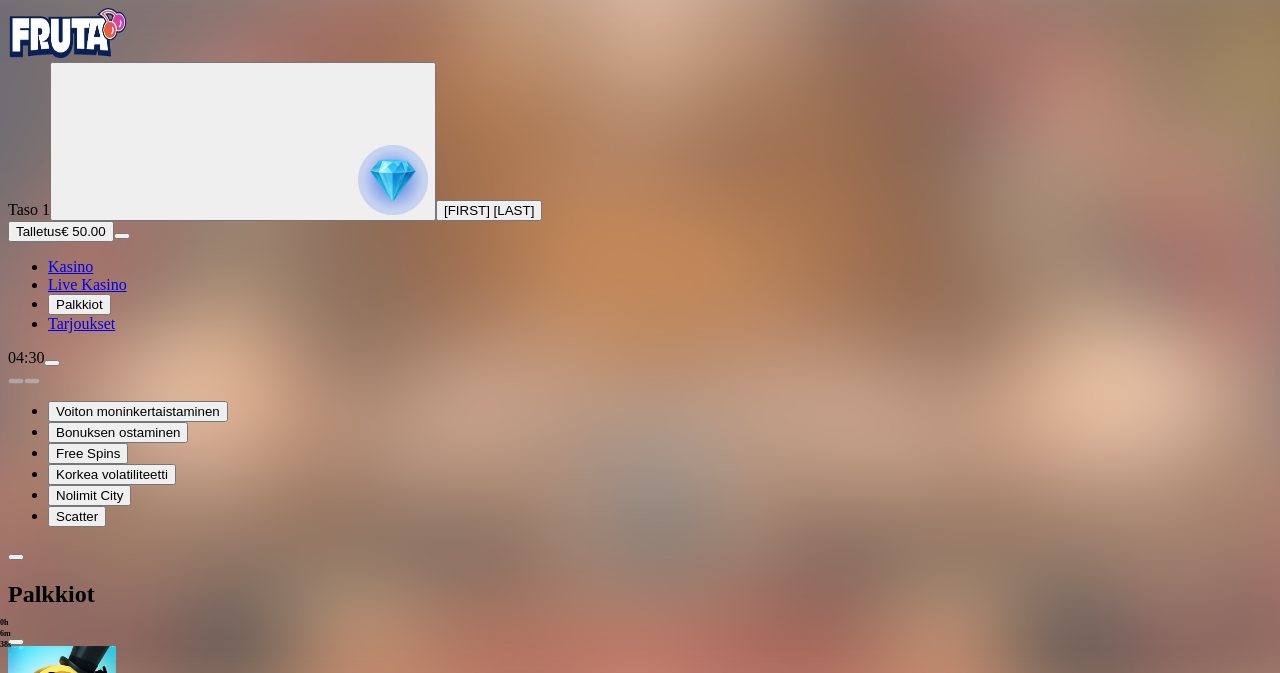 click at bounding box center (88, 885) 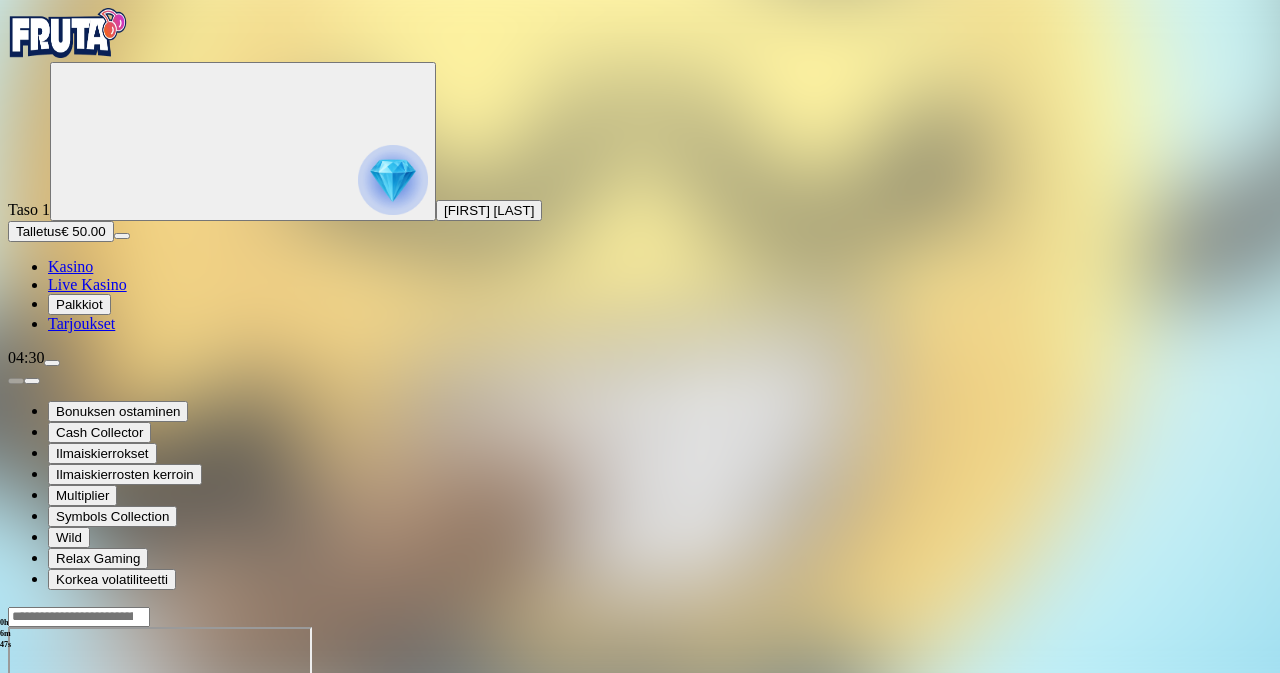 click on "0h 6m 46s Talletus Kokonaissaldo € 50.00 Kotiutus € 50.00 Bonukset € 0.00 Talletus Aulaan" at bounding box center (640, 802) 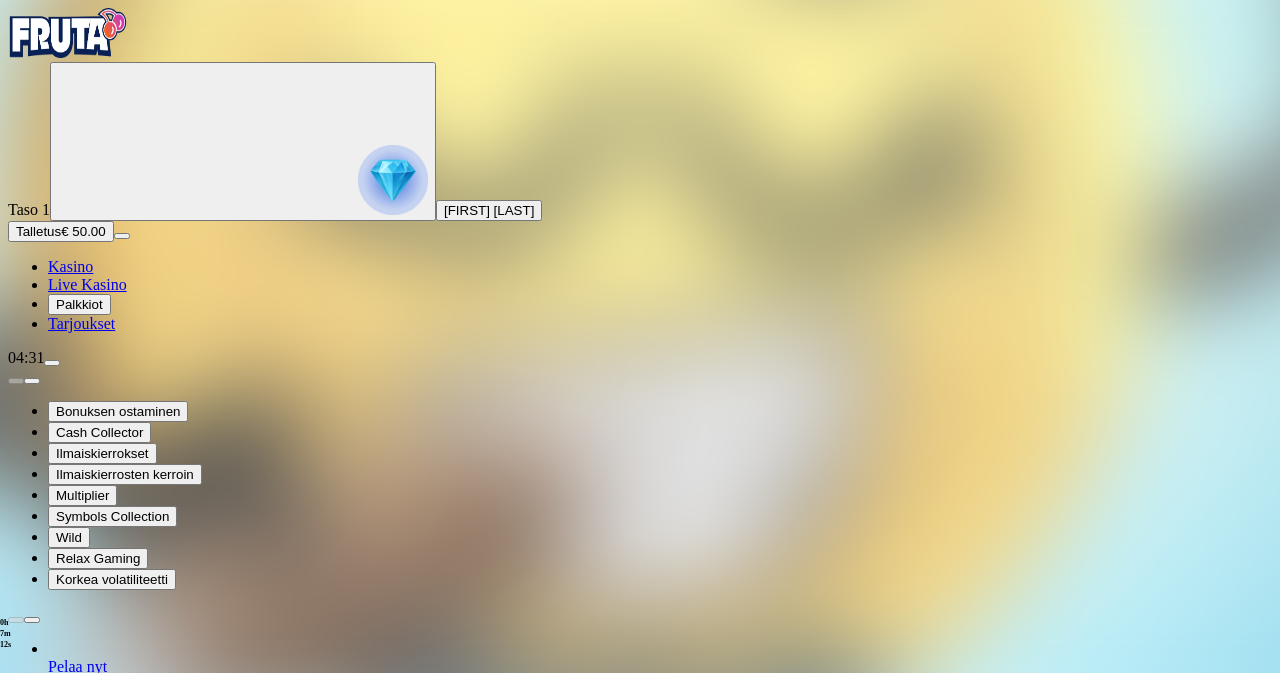 click on "Kasino" at bounding box center [70, 266] 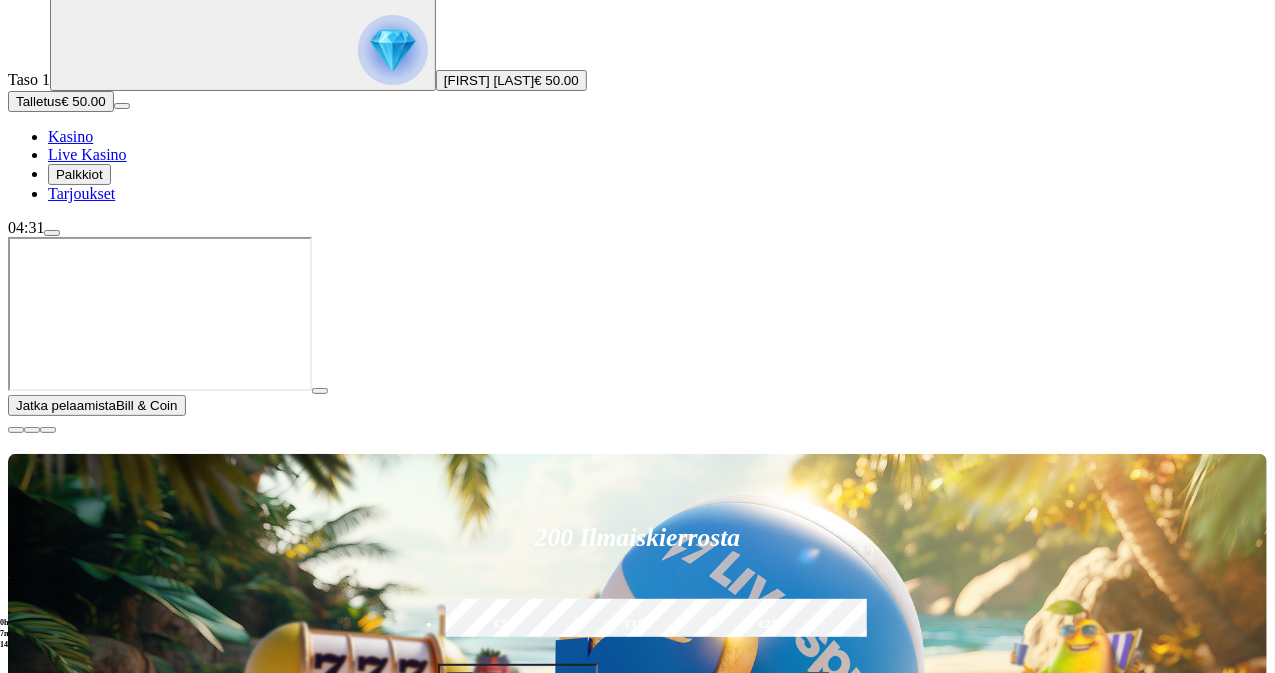 scroll, scrollTop: 134, scrollLeft: 0, axis: vertical 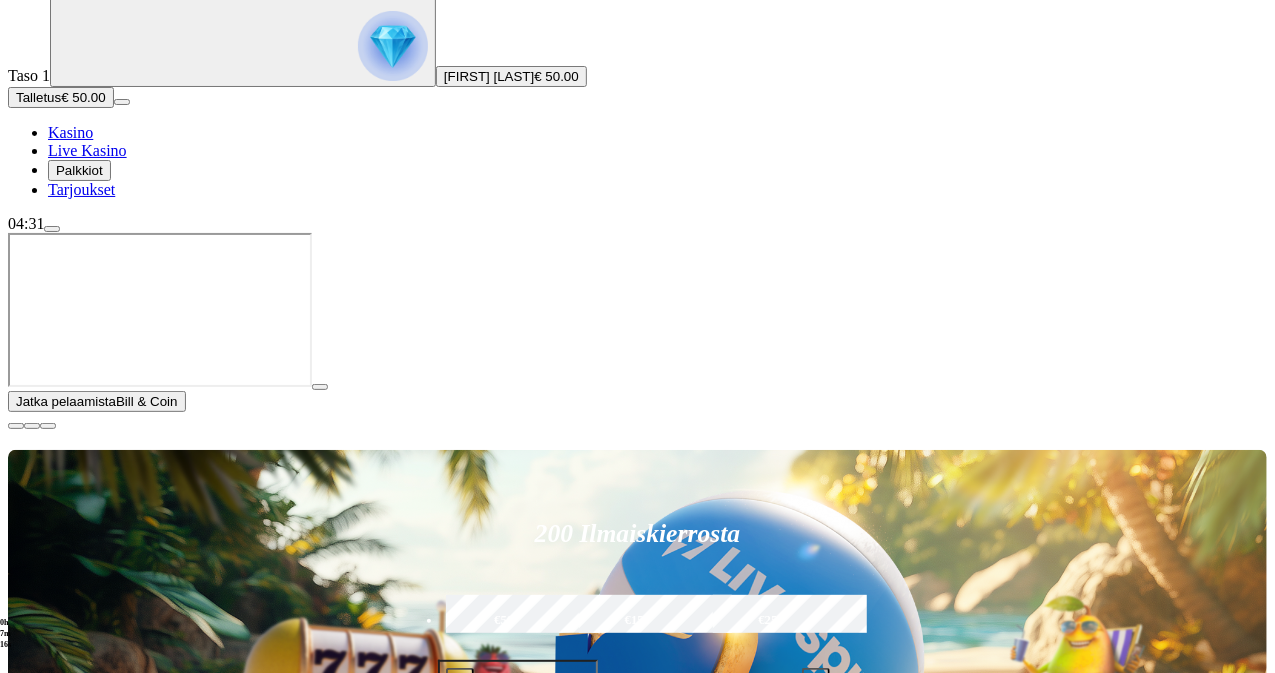 click at bounding box center (16, 426) 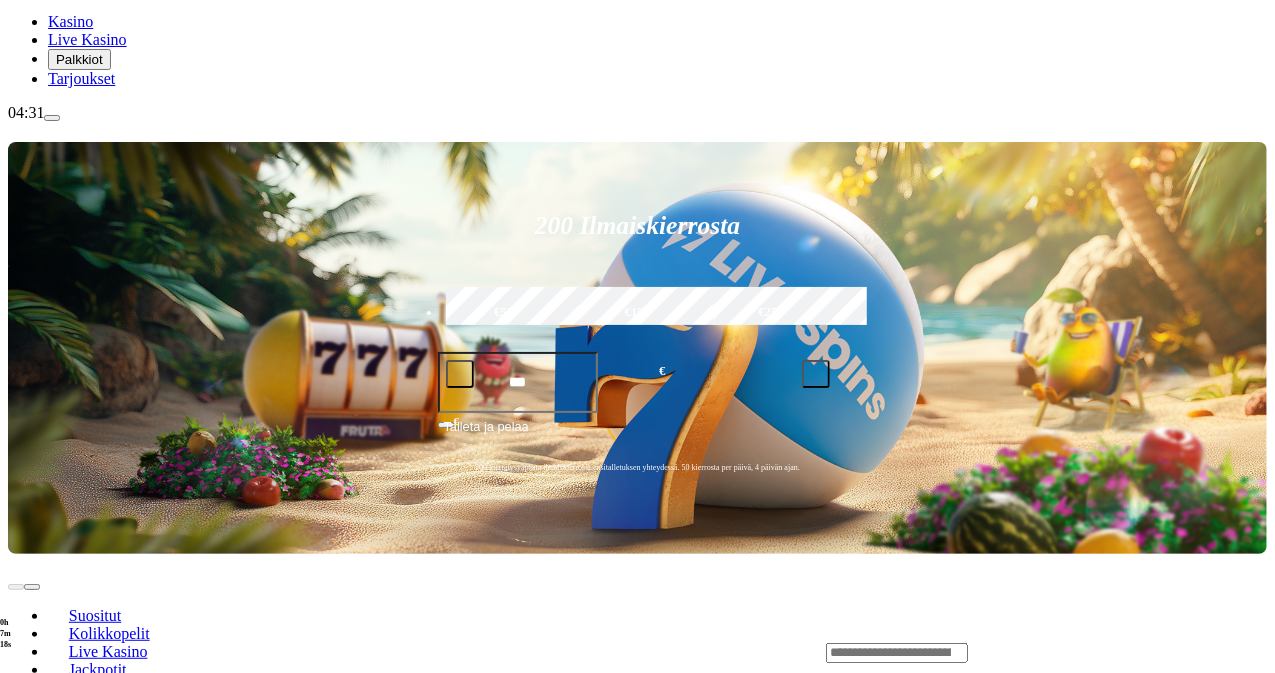 scroll, scrollTop: 317, scrollLeft: 0, axis: vertical 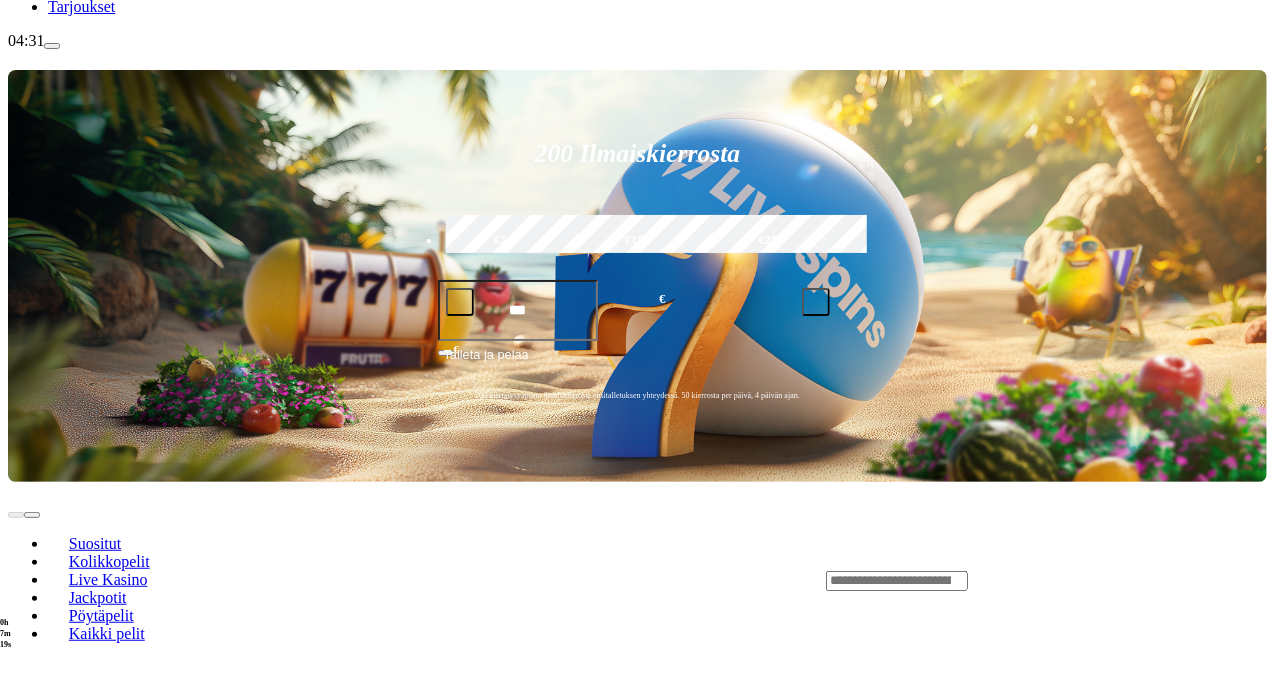 click on "Pelaa nyt" at bounding box center (77, 1574) 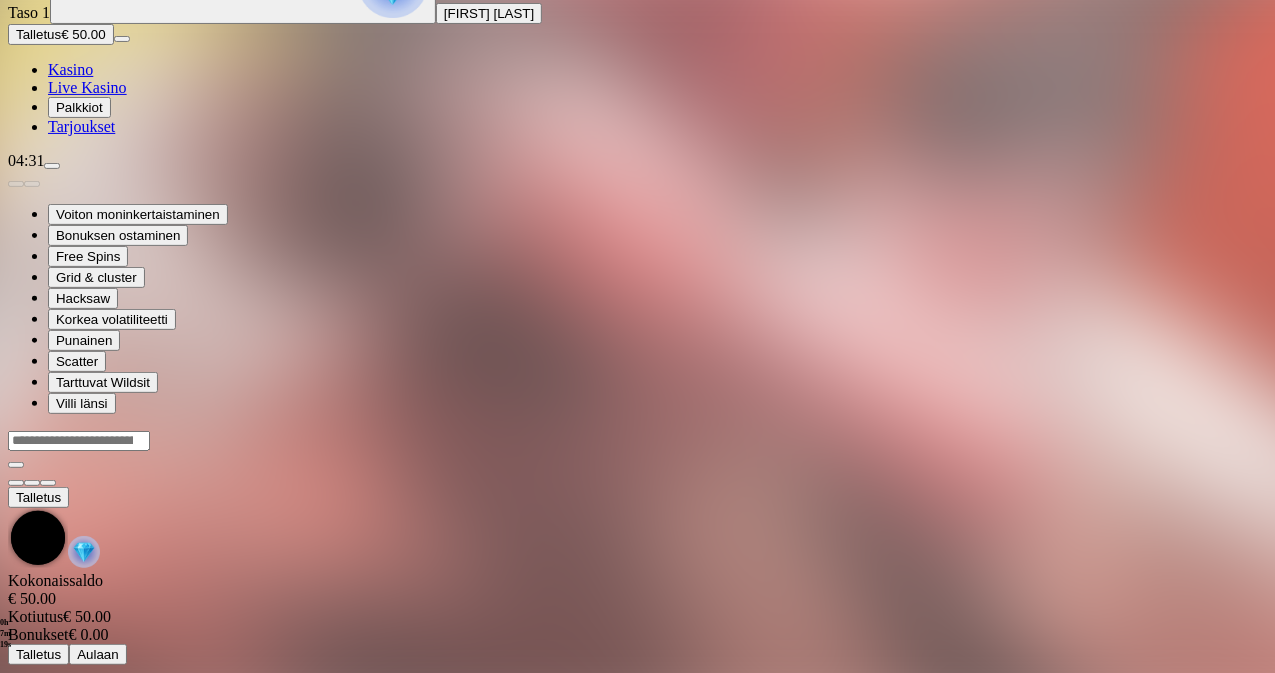 scroll, scrollTop: 0, scrollLeft: 0, axis: both 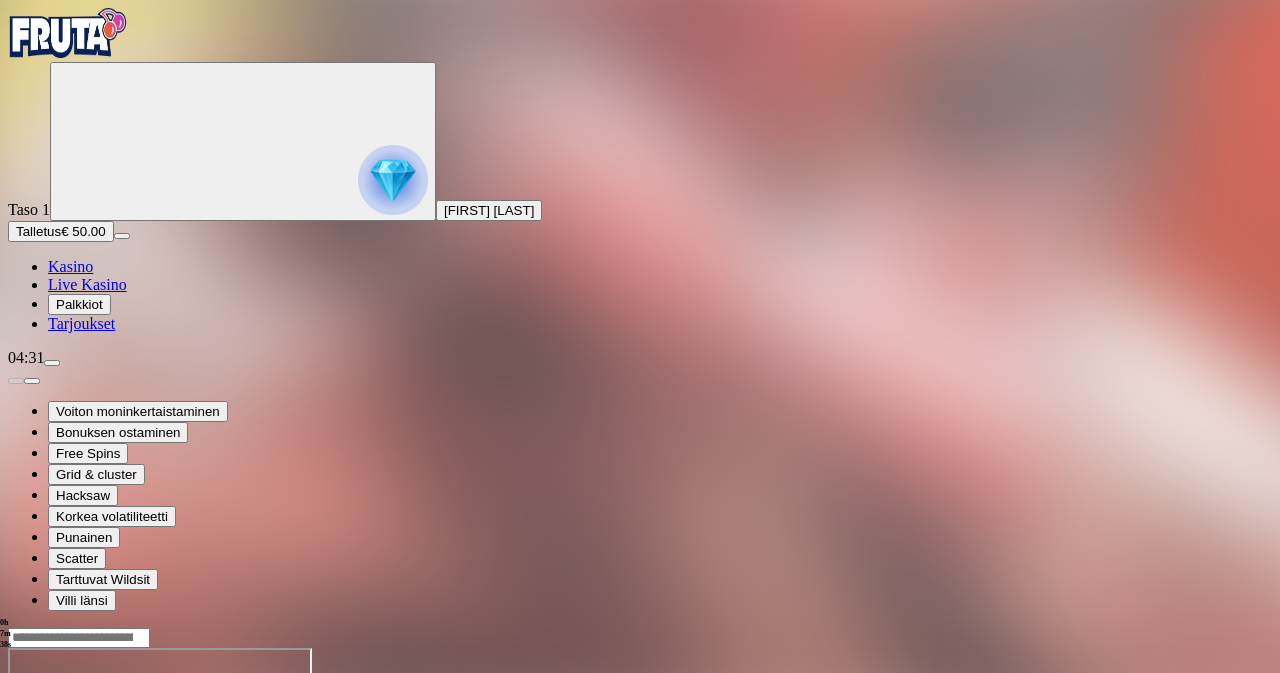 click at bounding box center [640, 727] 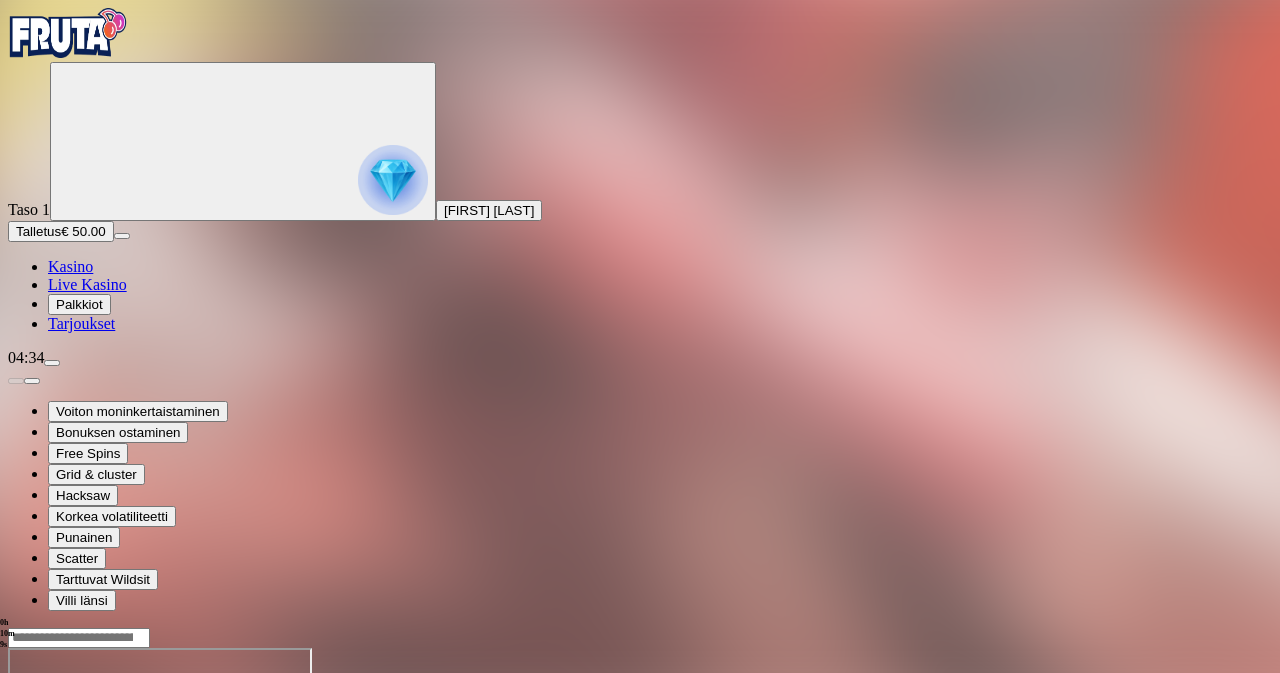 click on "Kasino" at bounding box center [70, 266] 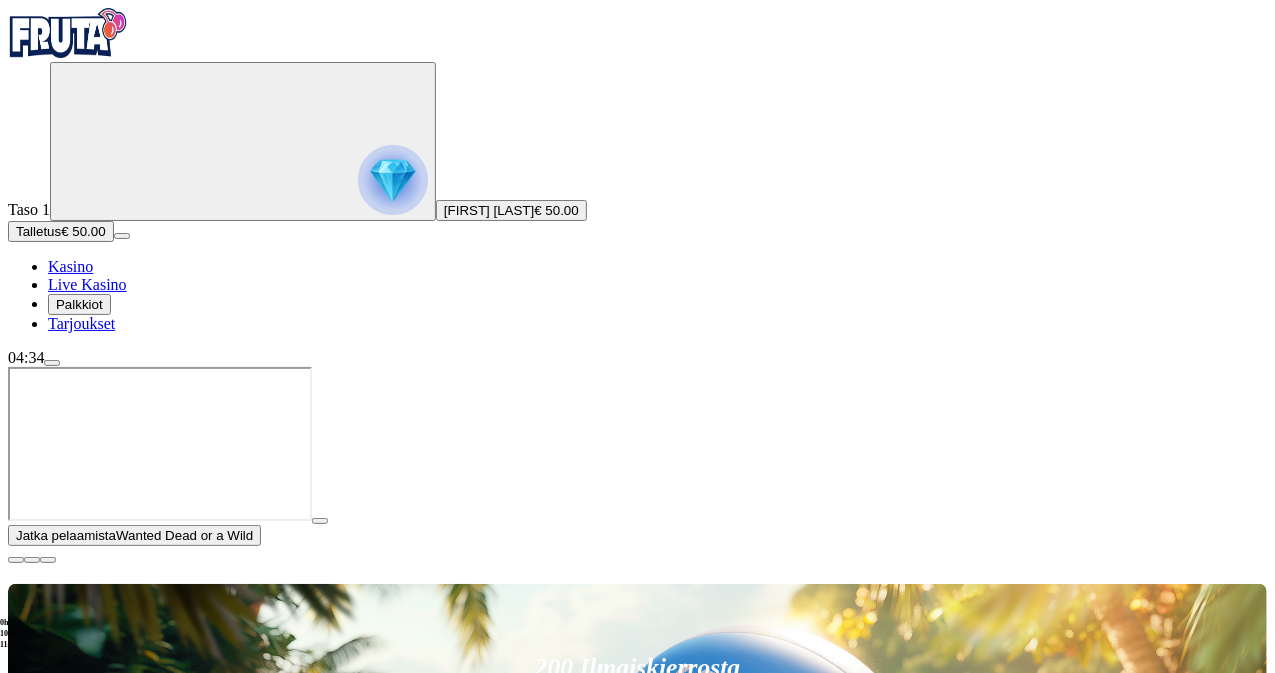 click on "Suositut Kolikkopelit Live Kasino Jackpotit Pöytäpelit Kaikki pelit" at bounding box center (637, 1094) 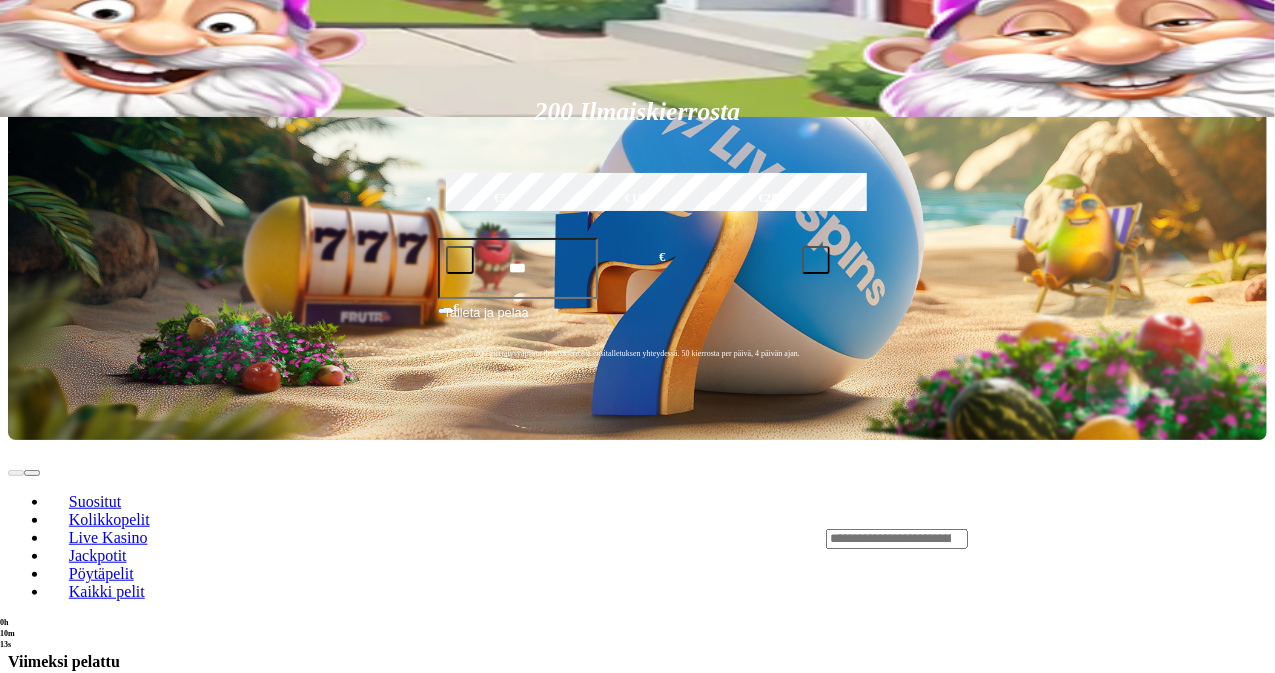 scroll, scrollTop: 562, scrollLeft: 0, axis: vertical 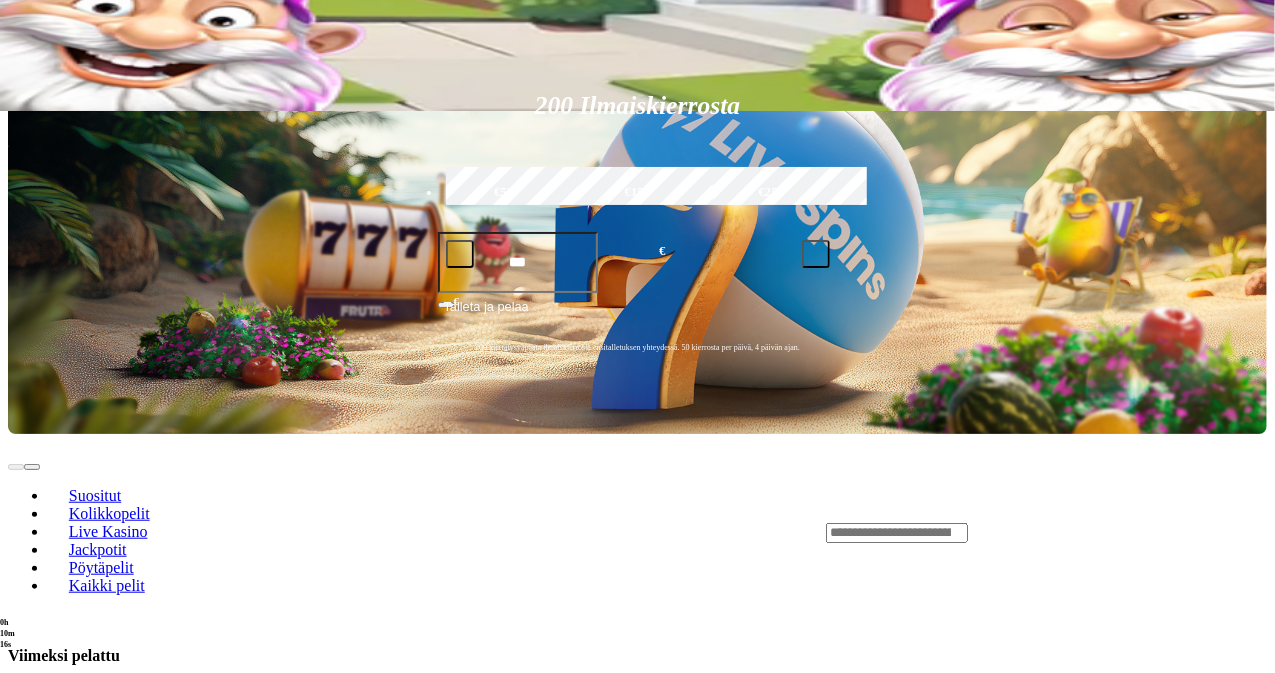 click at bounding box center [32, 1193] 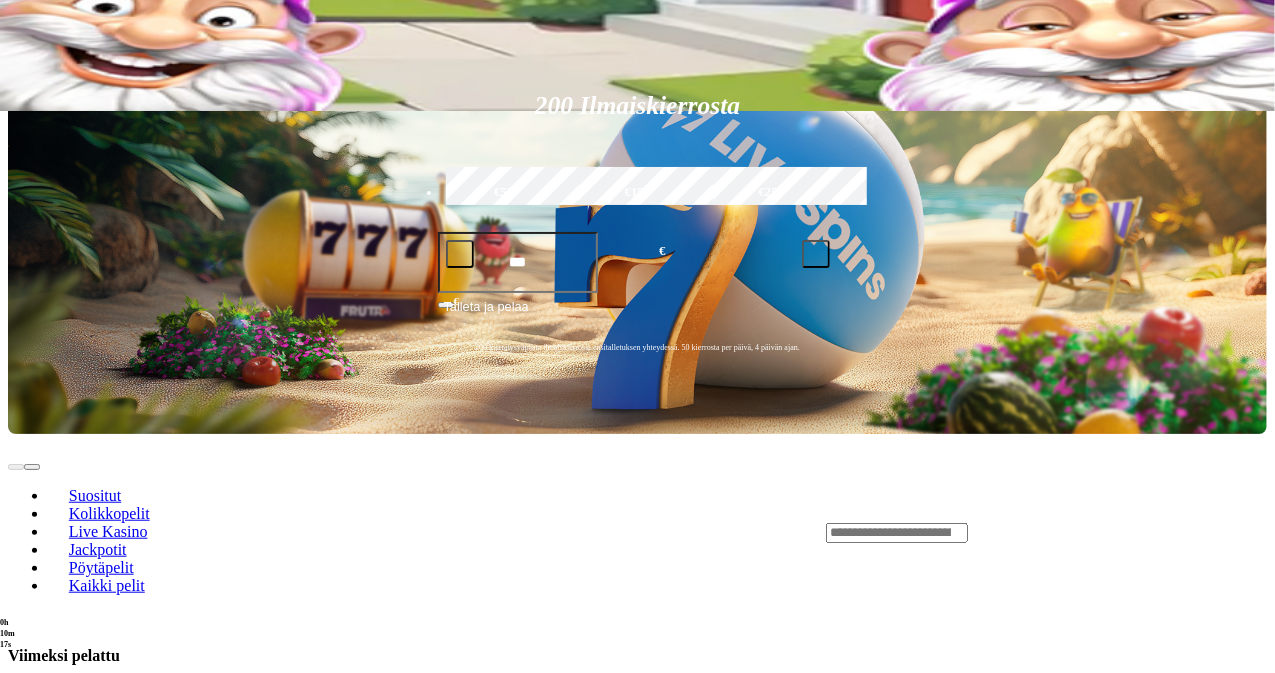 click at bounding box center [32, 1193] 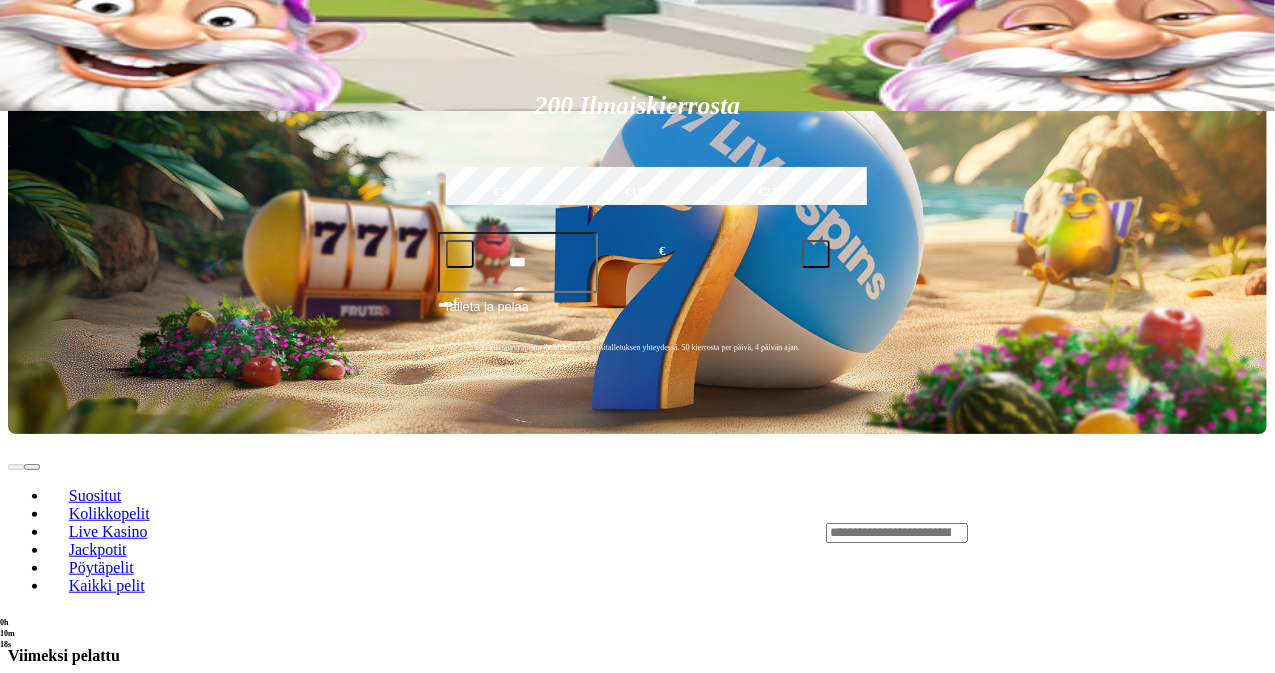 click on "Pelaa nyt" at bounding box center (-447, 2098) 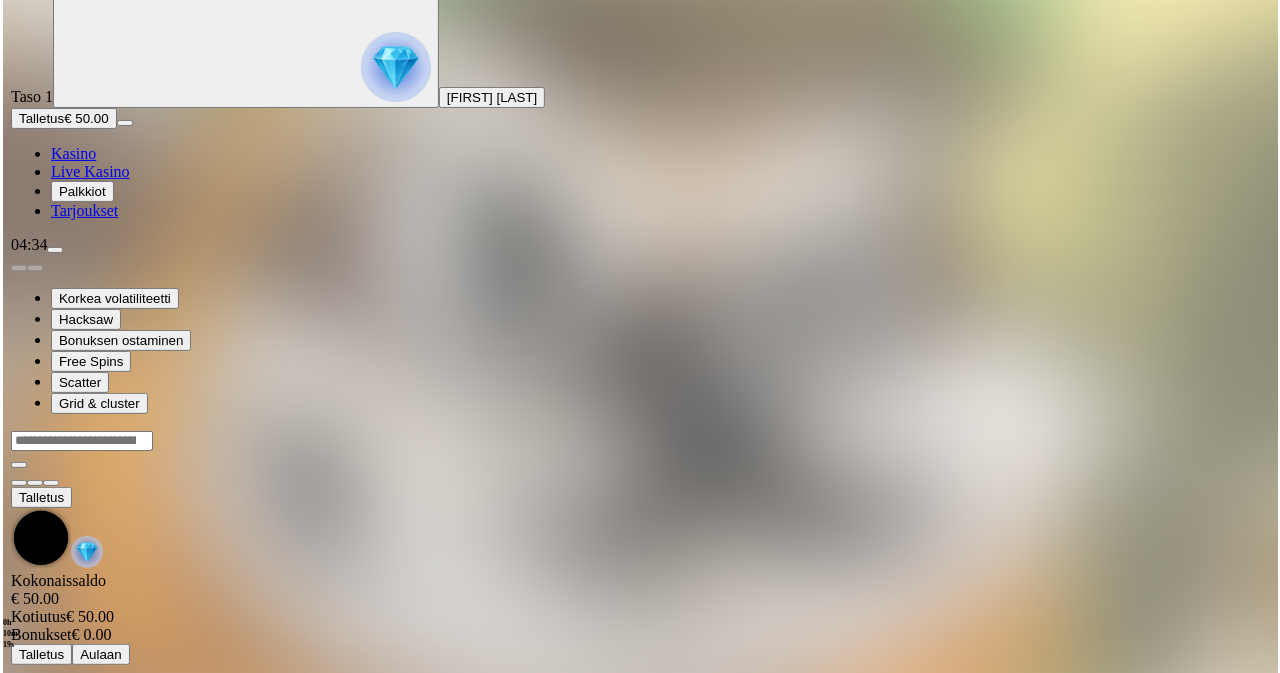 scroll, scrollTop: 0, scrollLeft: 0, axis: both 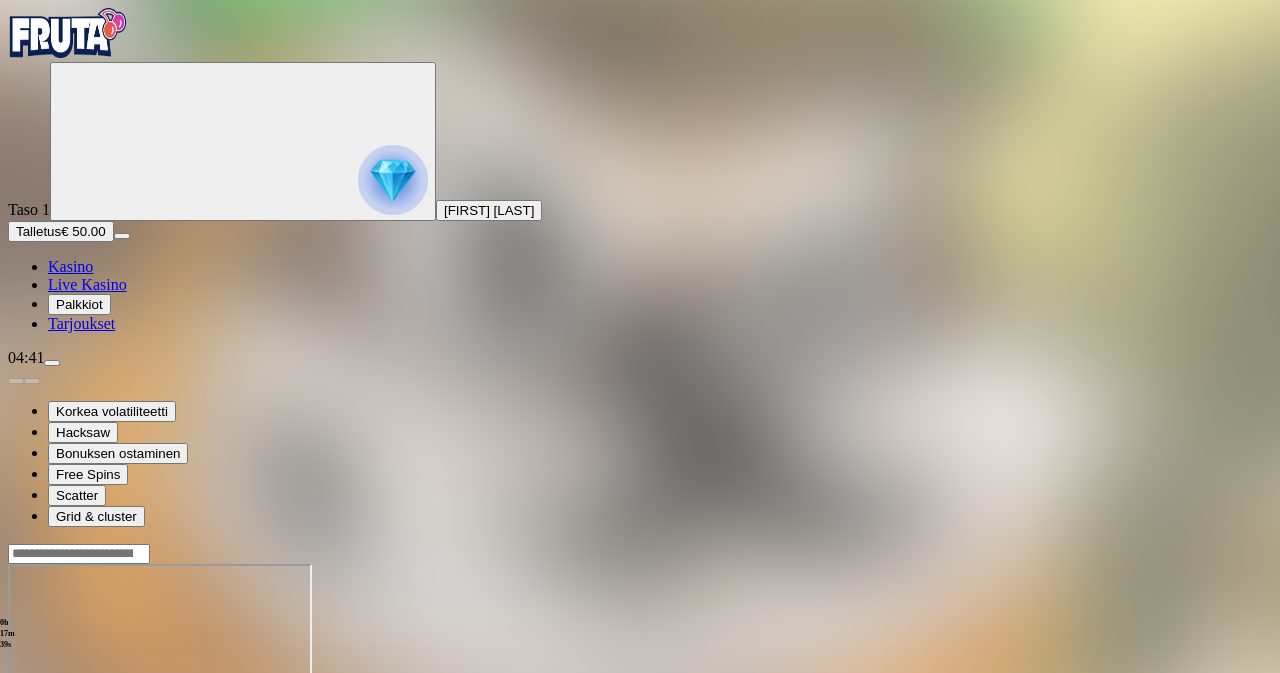 click at bounding box center (52, 363) 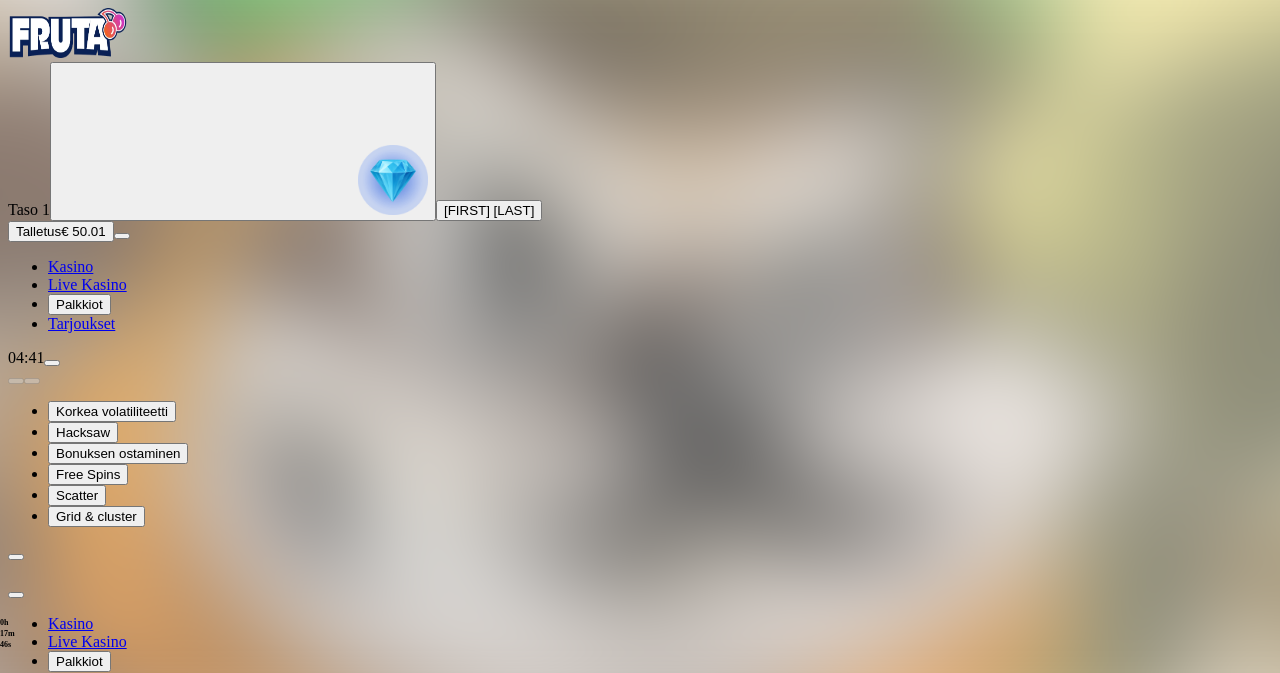 click on "Kotiutus" at bounding box center [40, 788] 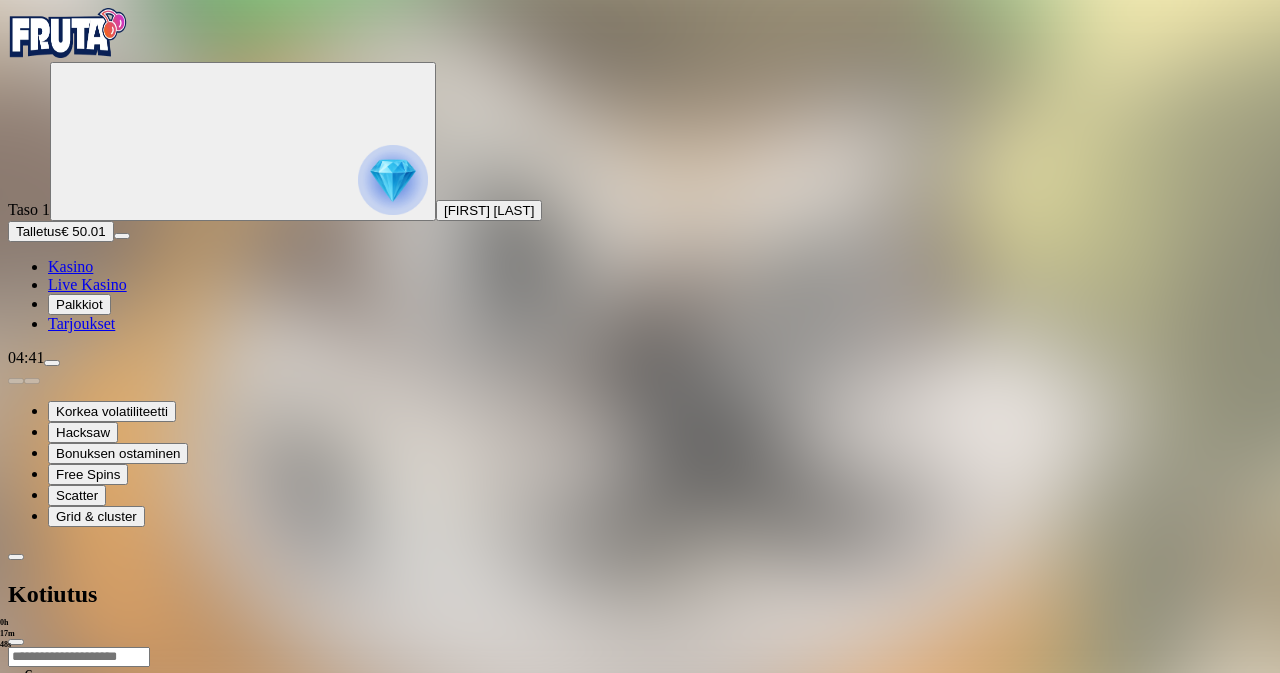 click at bounding box center [79, 657] 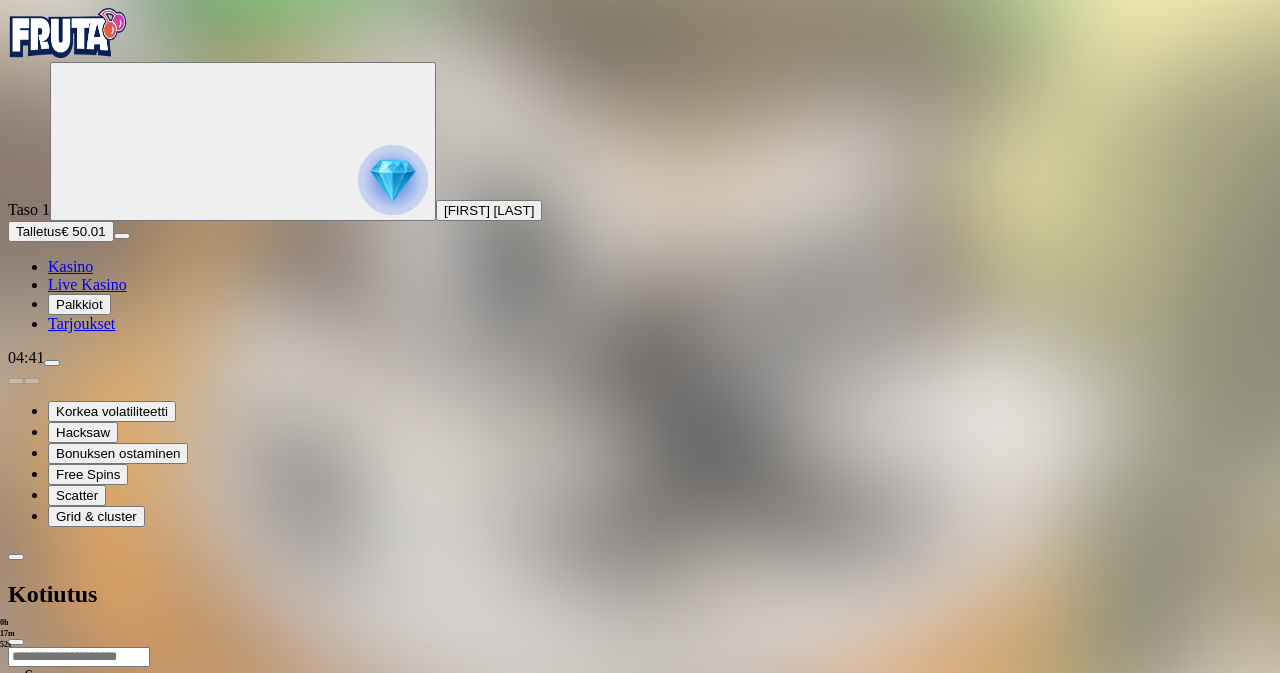 type on "**" 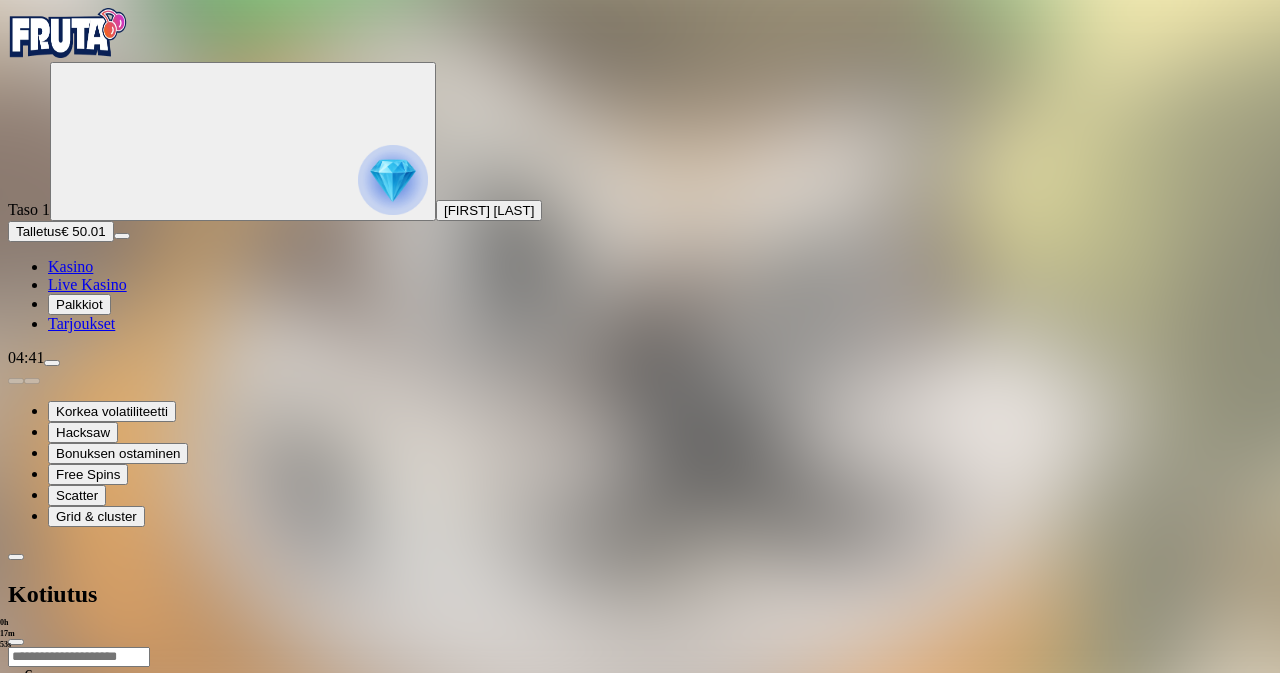 type 